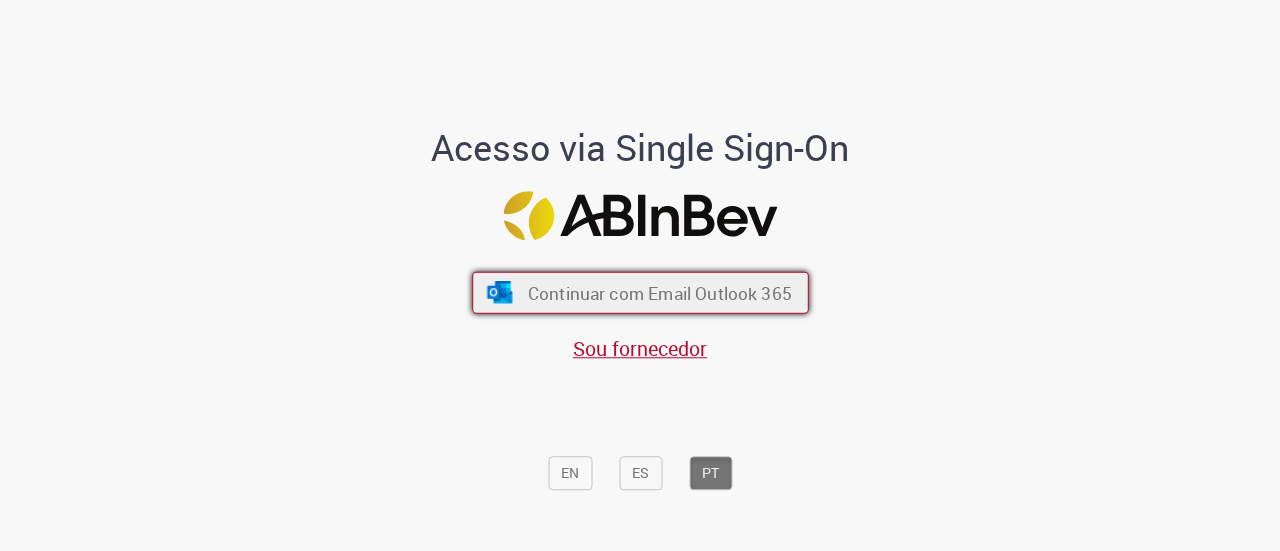 scroll, scrollTop: 0, scrollLeft: 0, axis: both 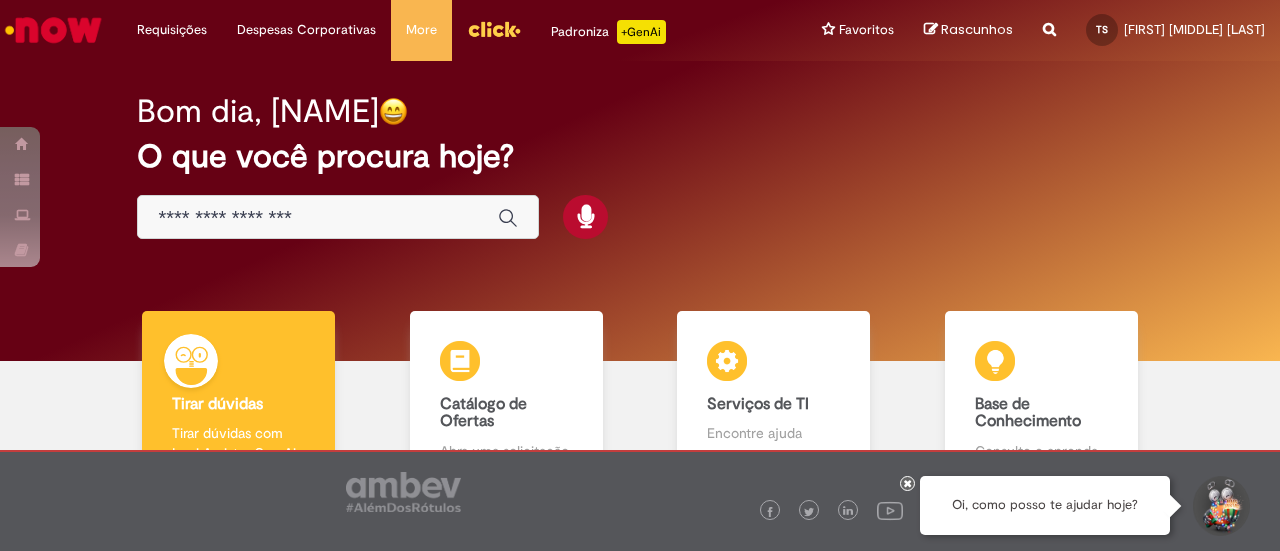 click at bounding box center (338, 217) 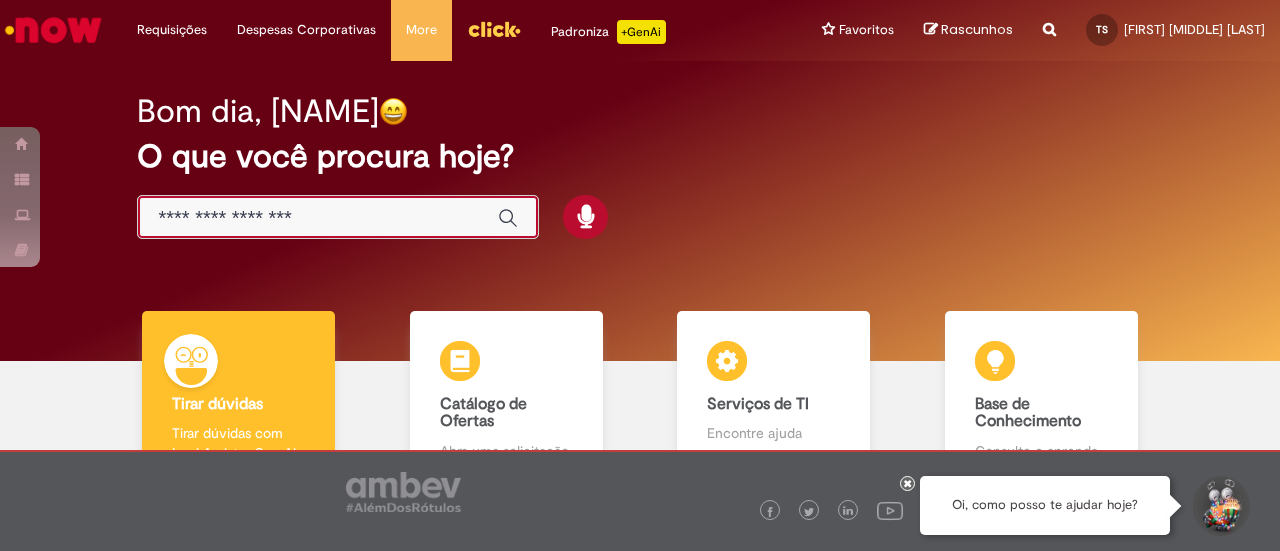 click at bounding box center [318, 218] 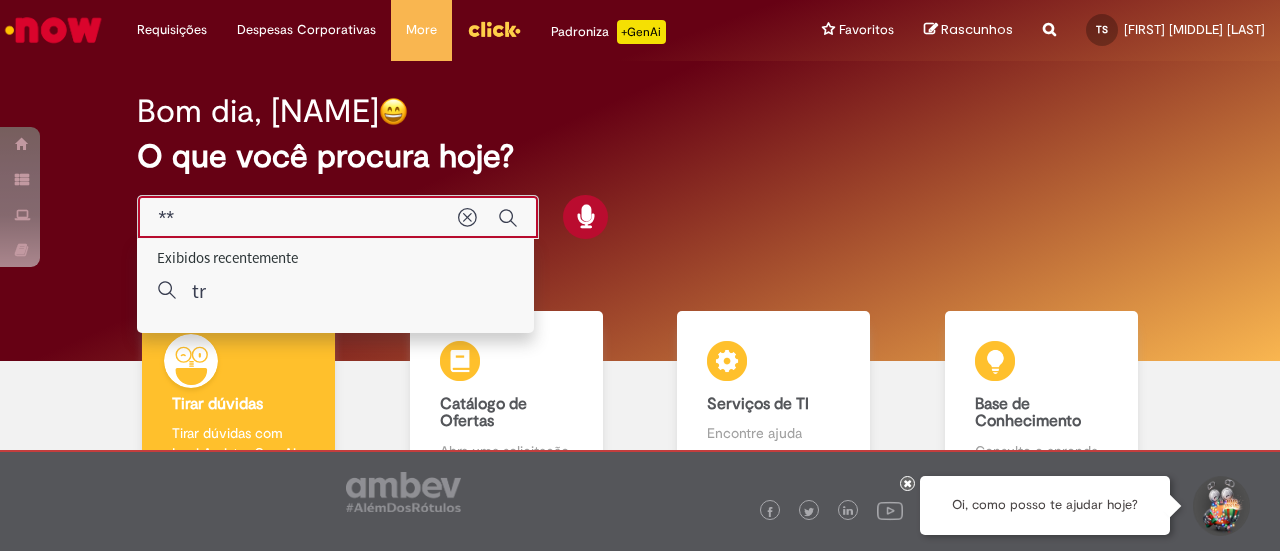 type on "*" 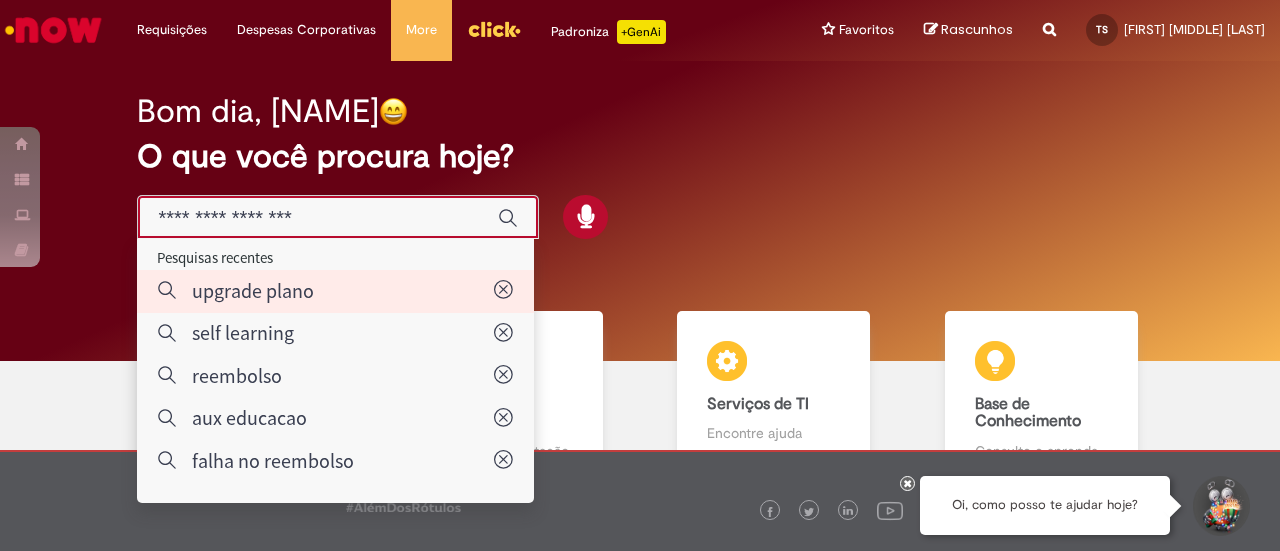 type on "**********" 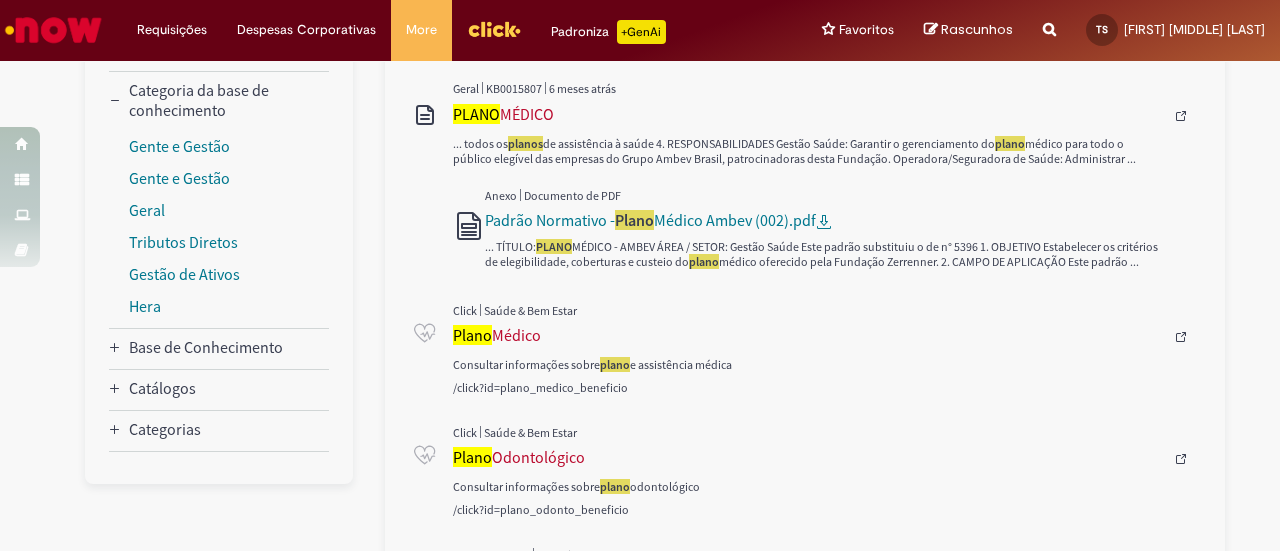 scroll, scrollTop: 299, scrollLeft: 0, axis: vertical 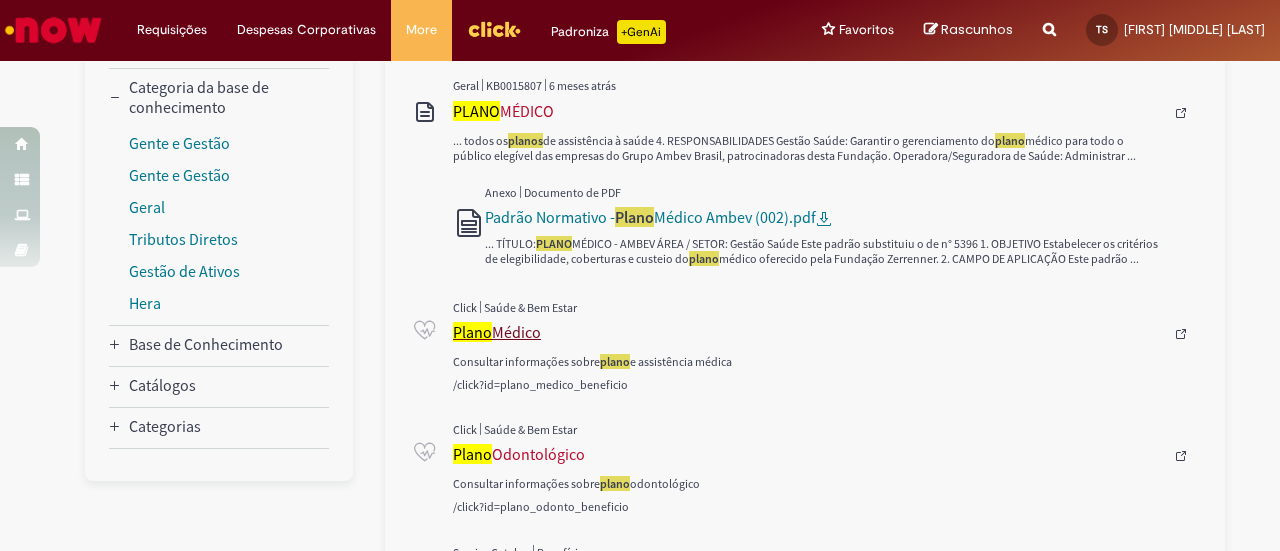 click on "Plano  Médico" at bounding box center (808, 332) 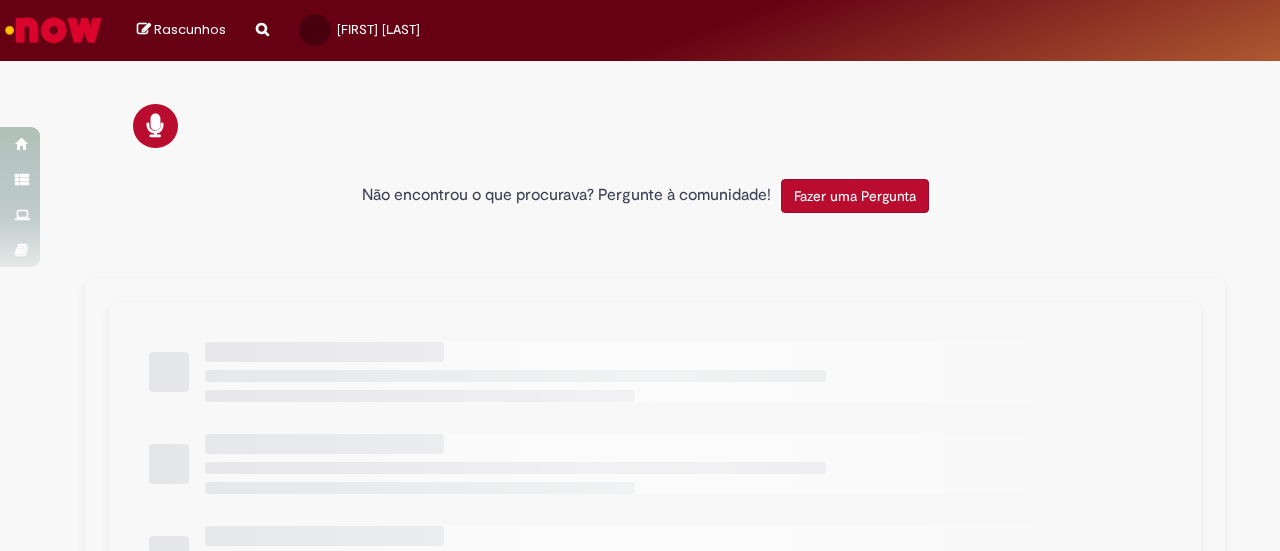 scroll, scrollTop: 0, scrollLeft: 0, axis: both 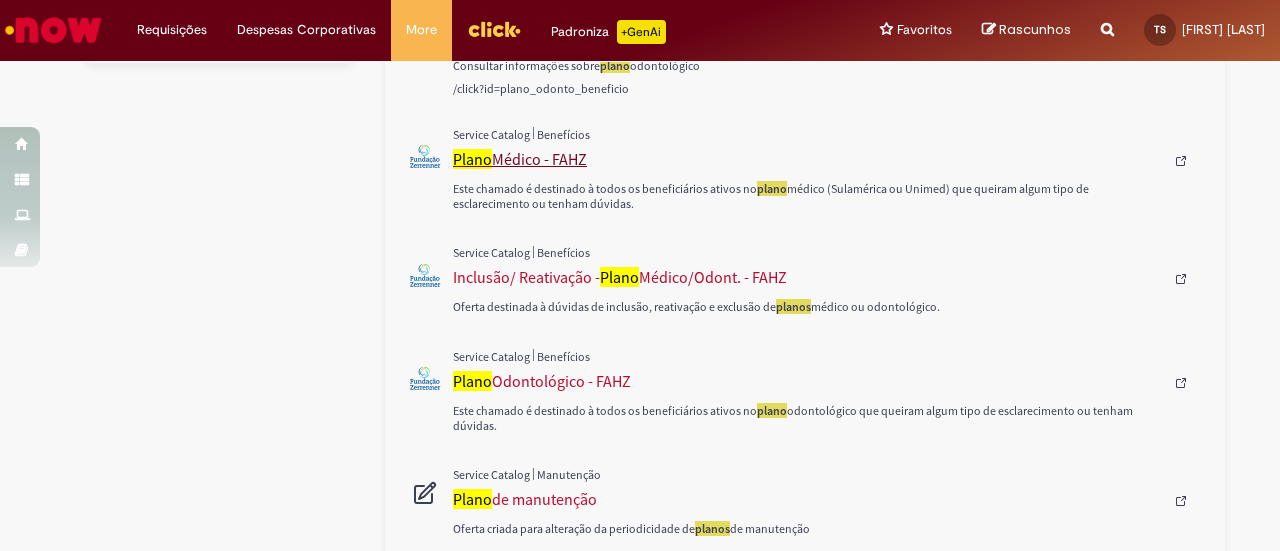 click on "Plano  Médico - FAHZ" at bounding box center (808, 159) 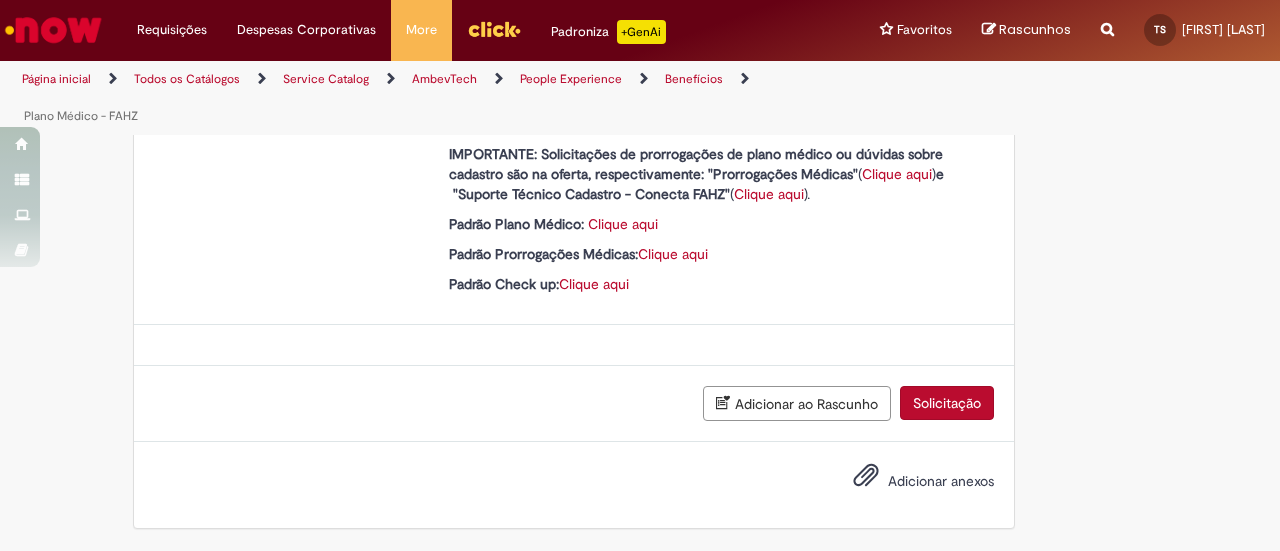 scroll, scrollTop: 0, scrollLeft: 0, axis: both 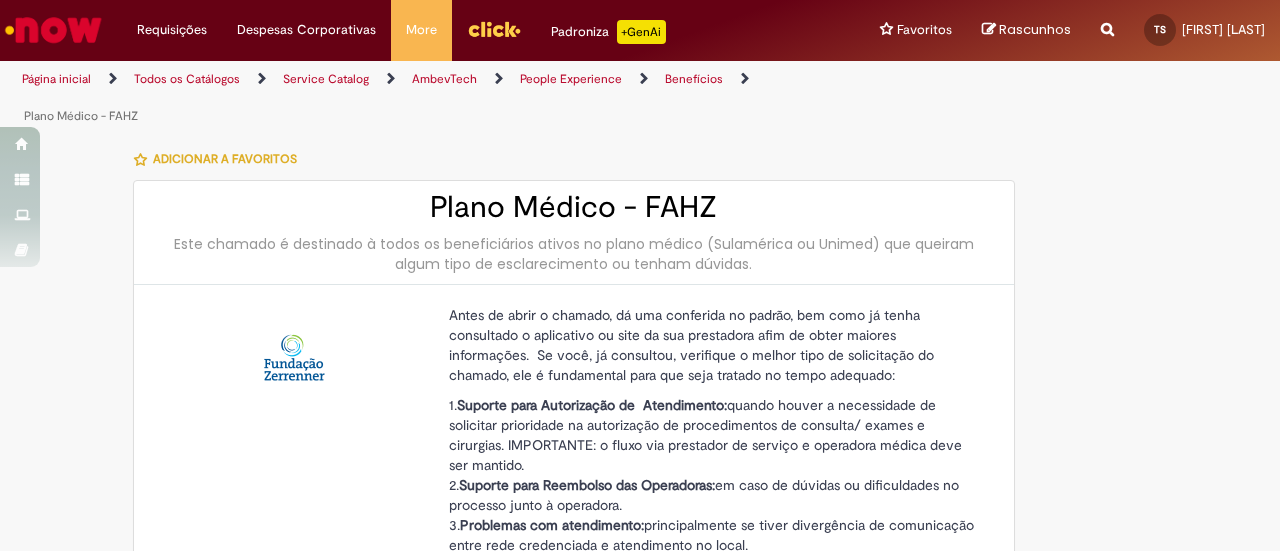 type on "****" 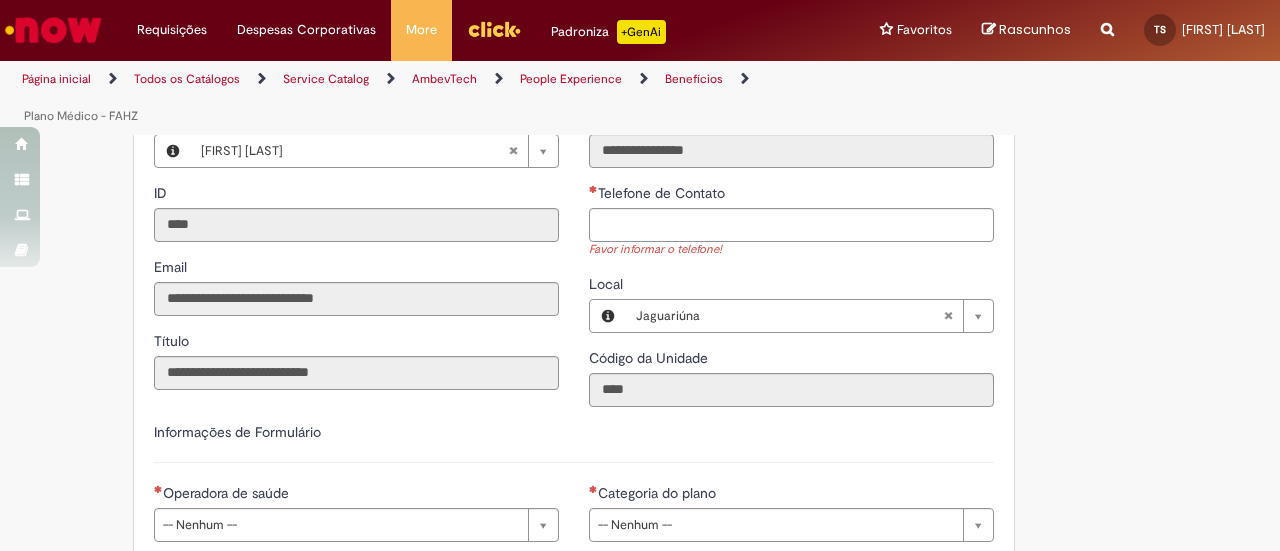 scroll, scrollTop: 878, scrollLeft: 0, axis: vertical 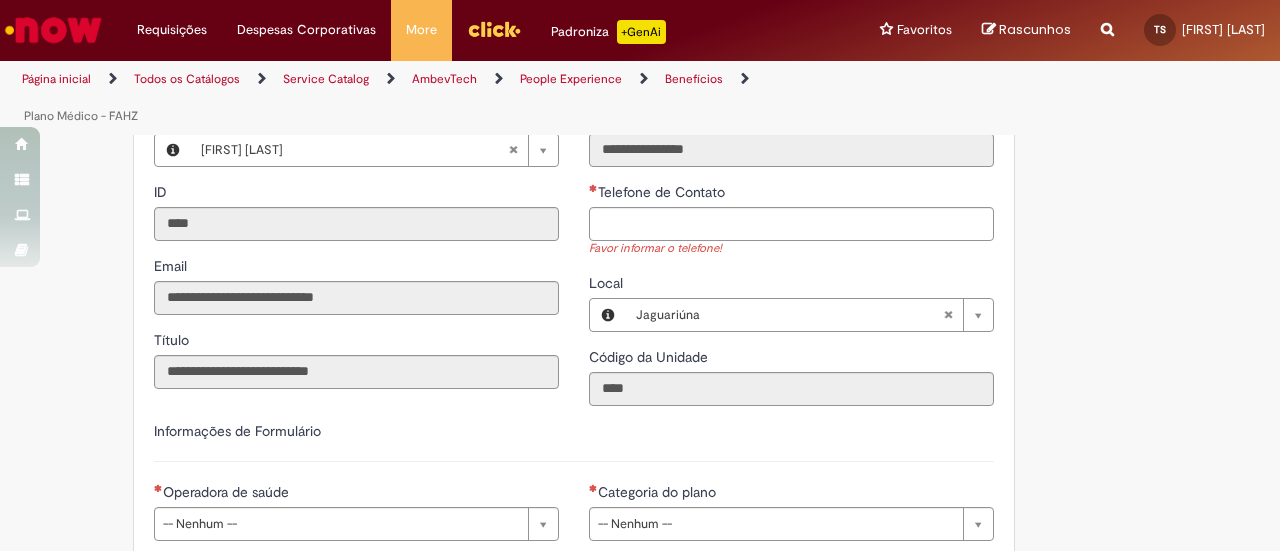 click on "Favor informar o telefone!" at bounding box center [791, 249] 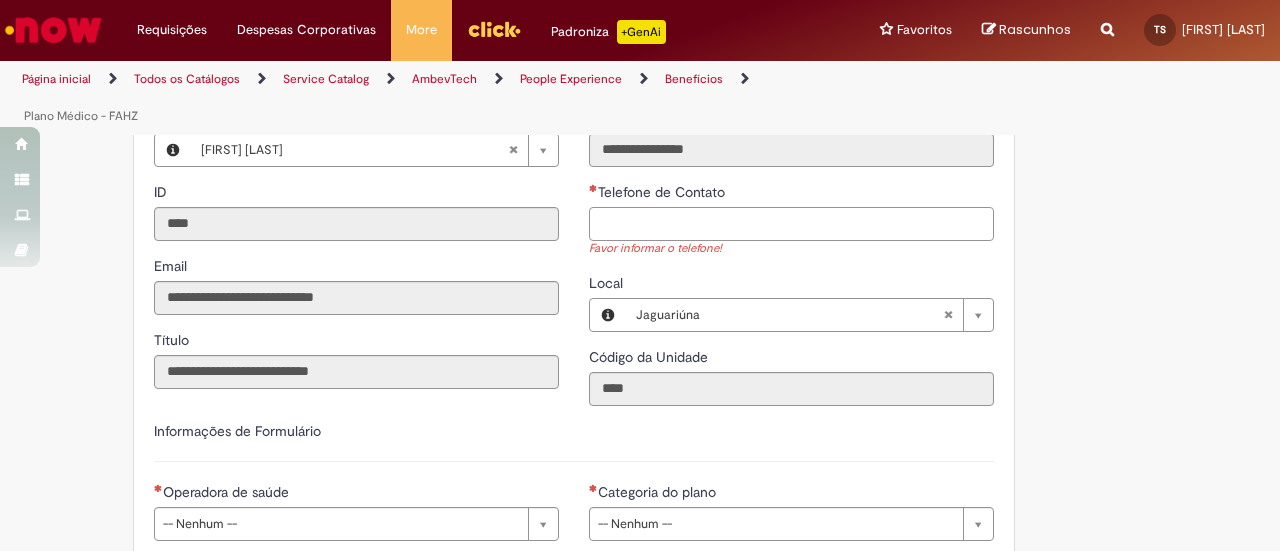 click on "Telefone de Contato" at bounding box center (791, 224) 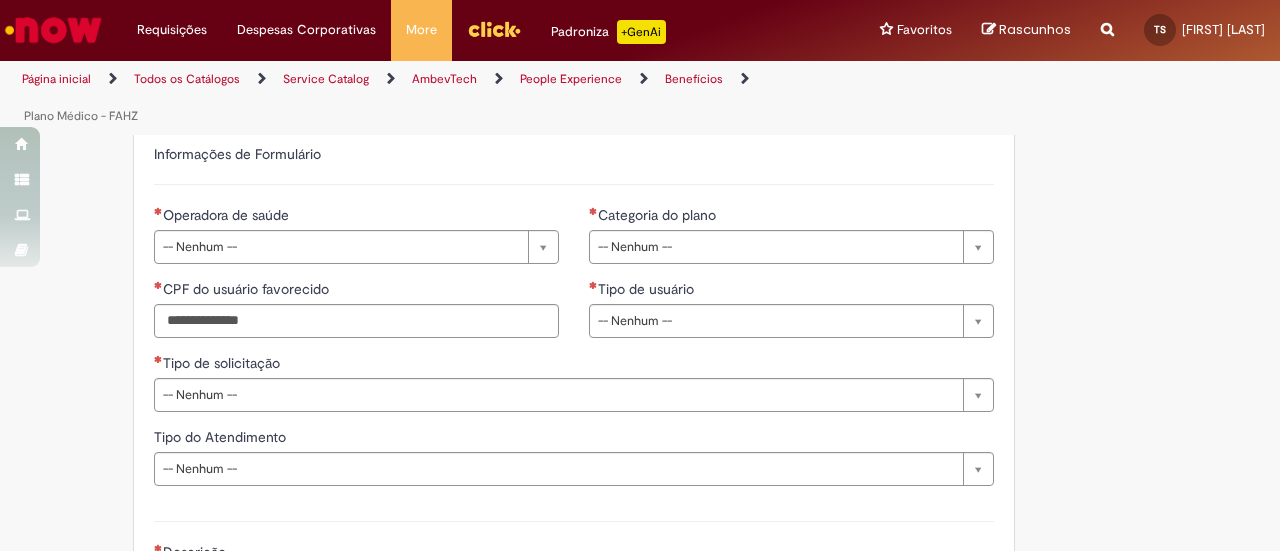 scroll, scrollTop: 1156, scrollLeft: 0, axis: vertical 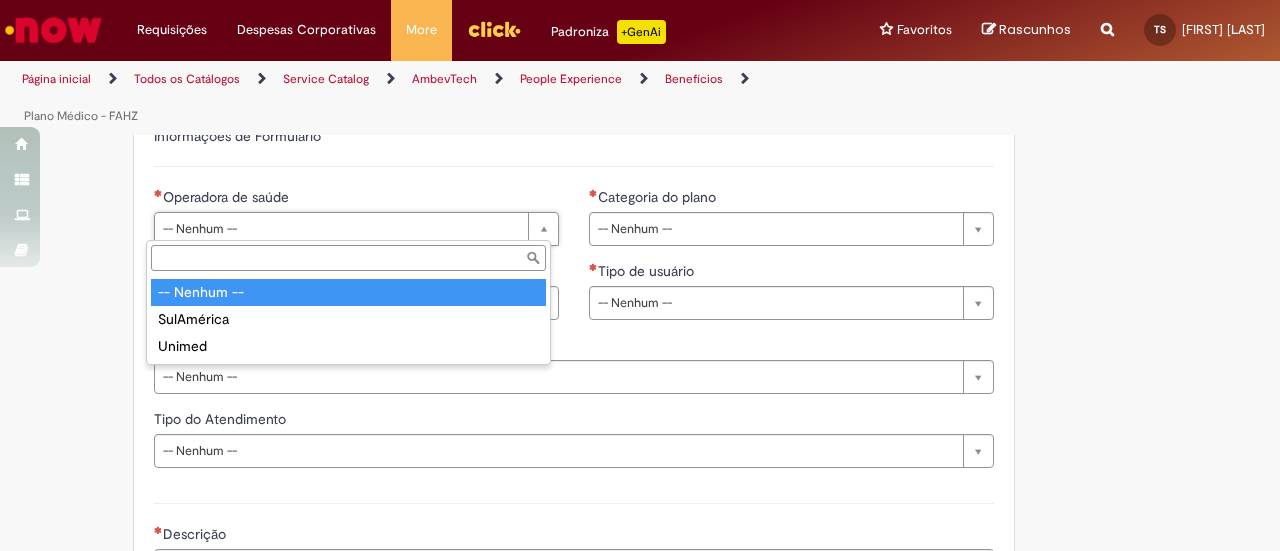 type on "**********" 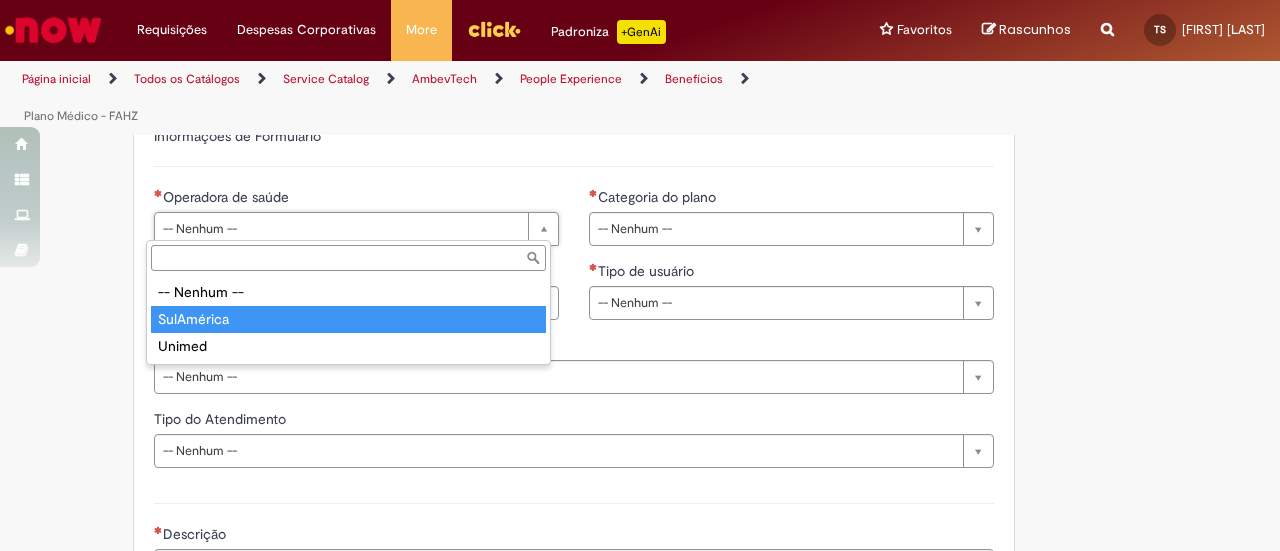 type on "**********" 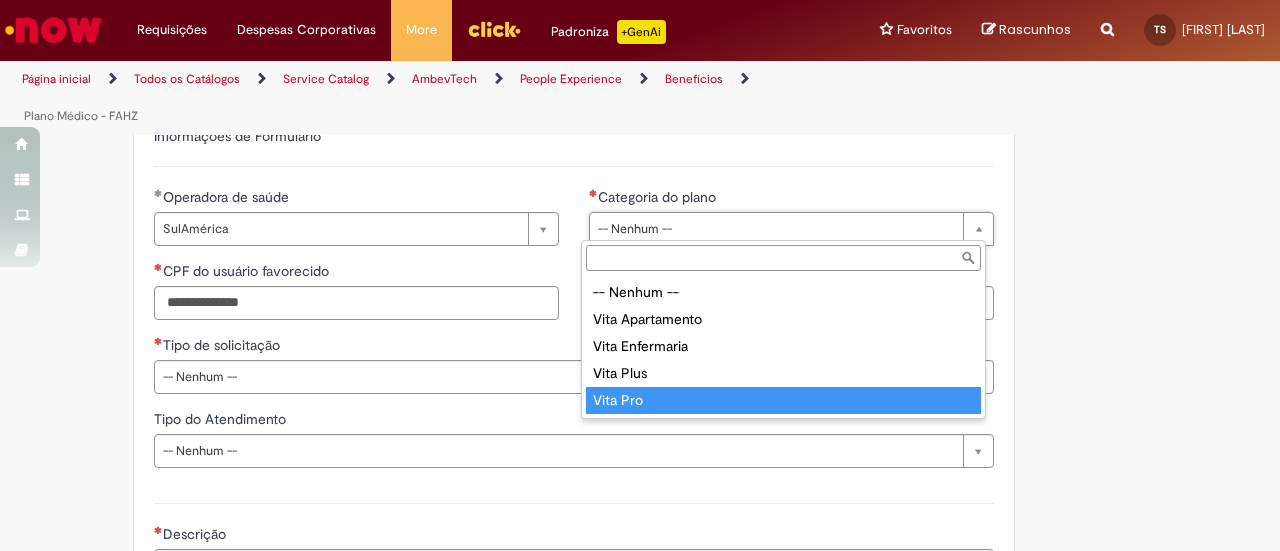 type on "********" 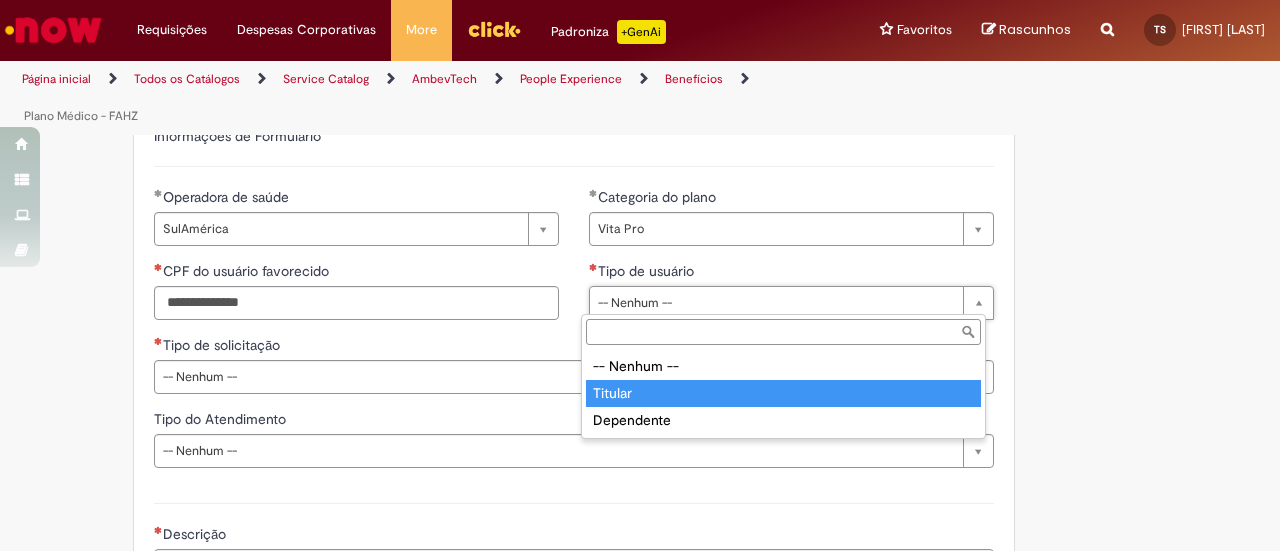type on "*******" 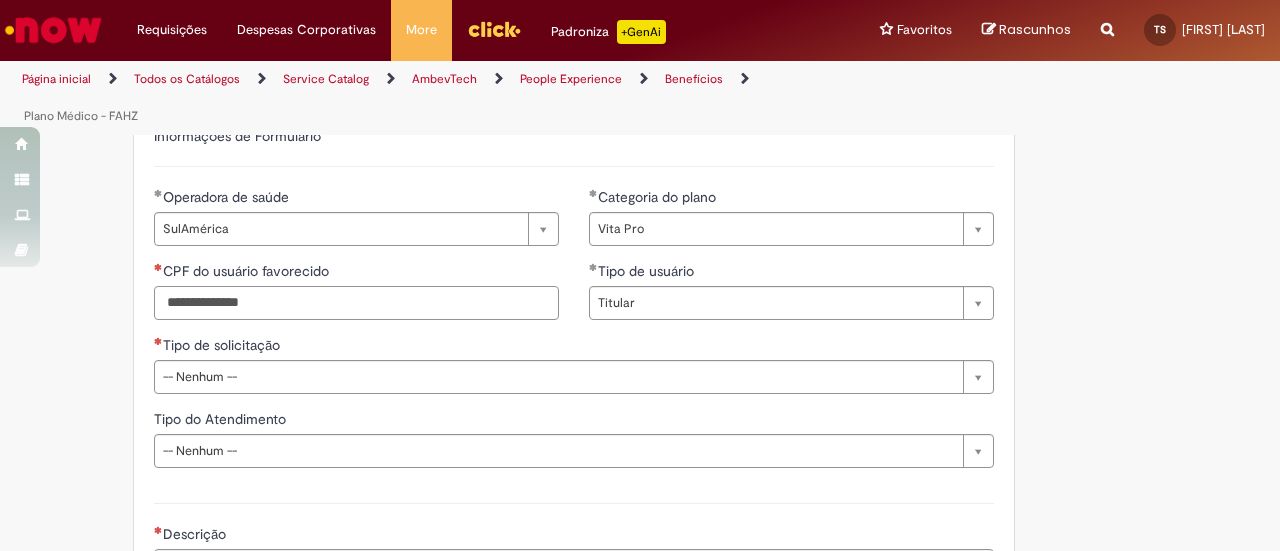 drag, startPoint x: 293, startPoint y: 314, endPoint x: 194, endPoint y: 281, distance: 104.35516 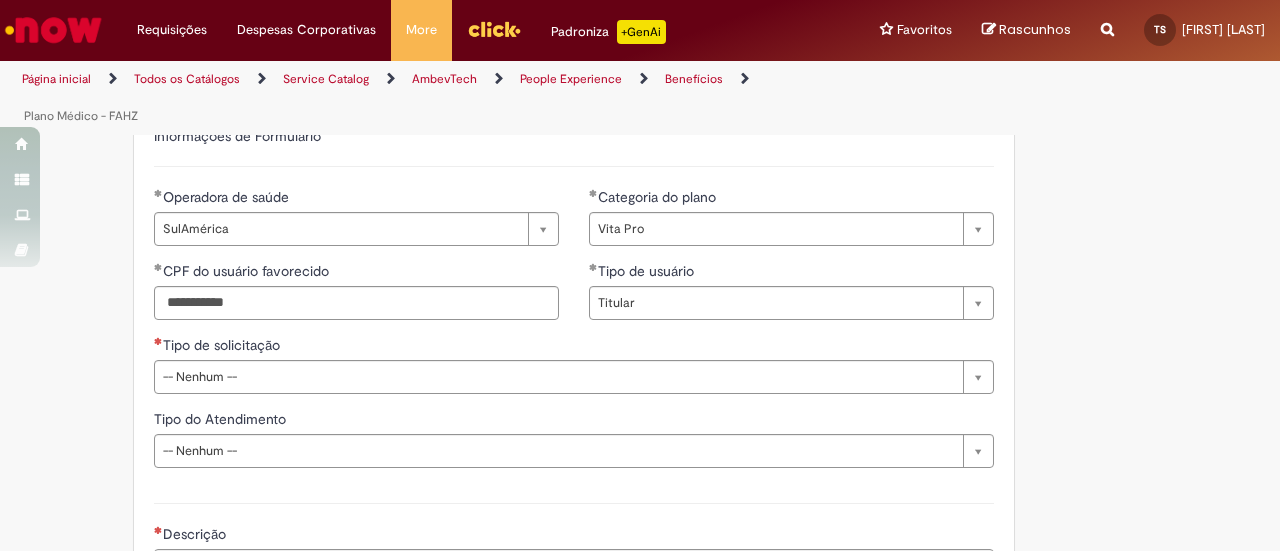 type on "**********" 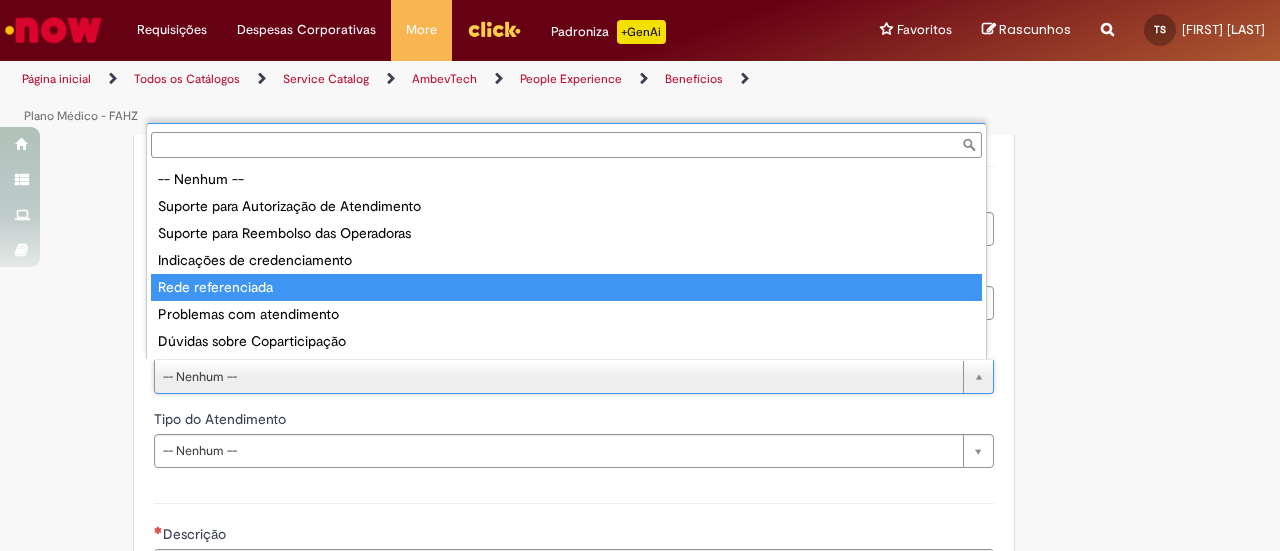 drag, startPoint x: 274, startPoint y: 294, endPoint x: 262, endPoint y: 275, distance: 22.472204 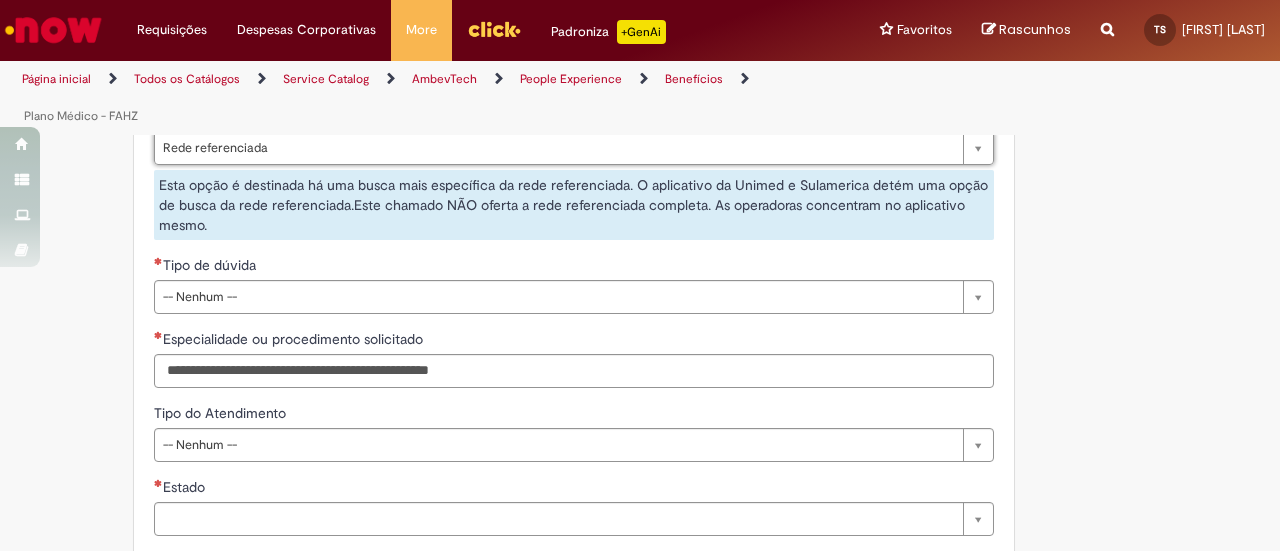 scroll, scrollTop: 1386, scrollLeft: 0, axis: vertical 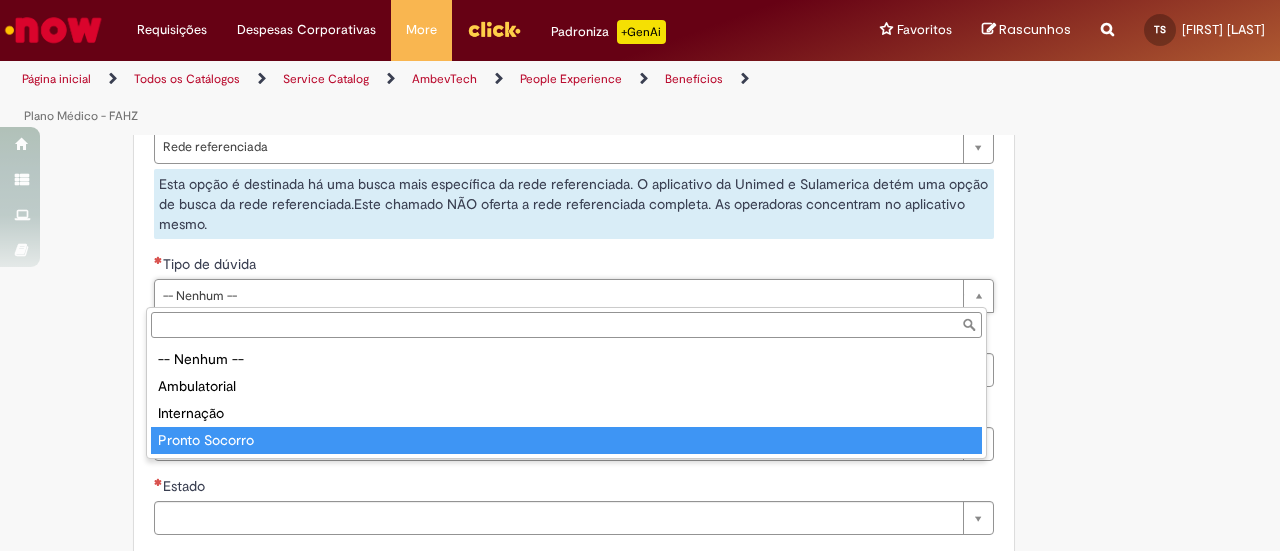 type on "**********" 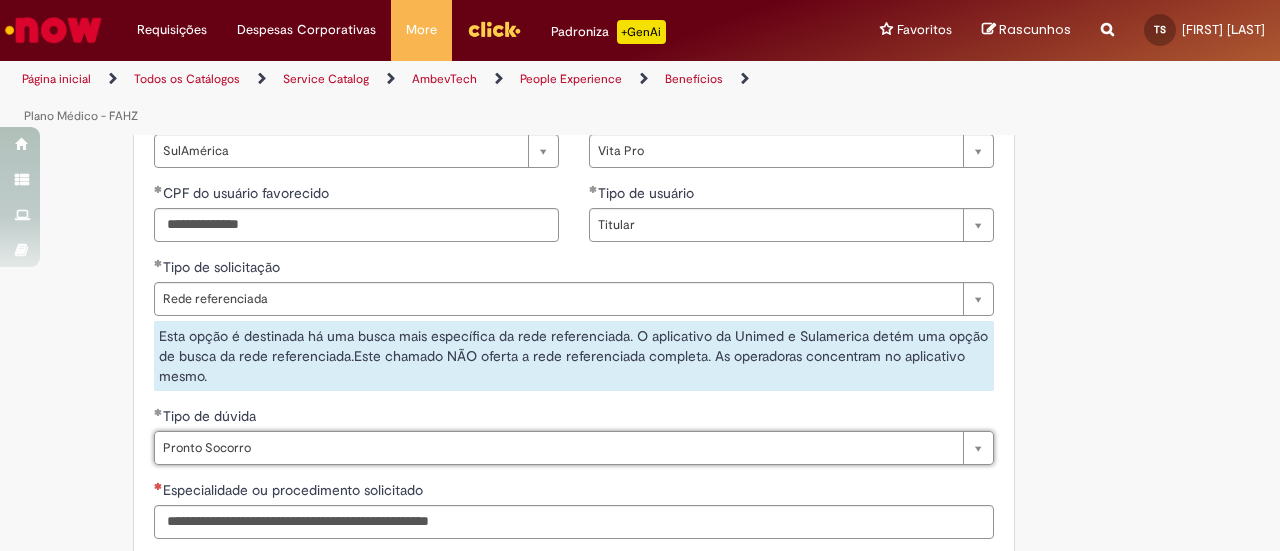 scroll, scrollTop: 1134, scrollLeft: 0, axis: vertical 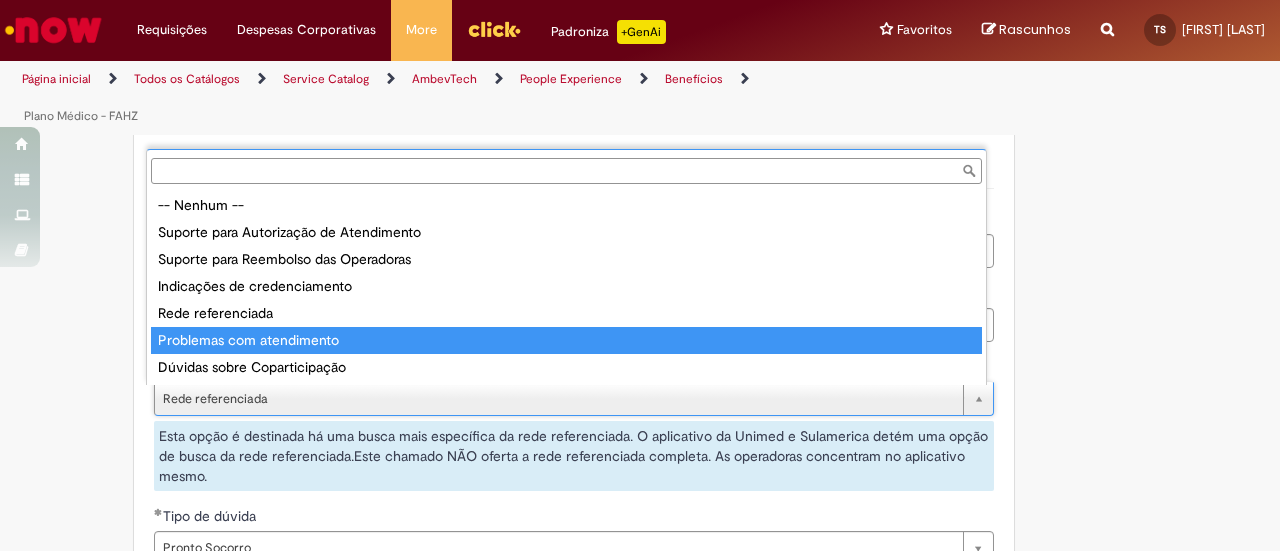 type on "**********" 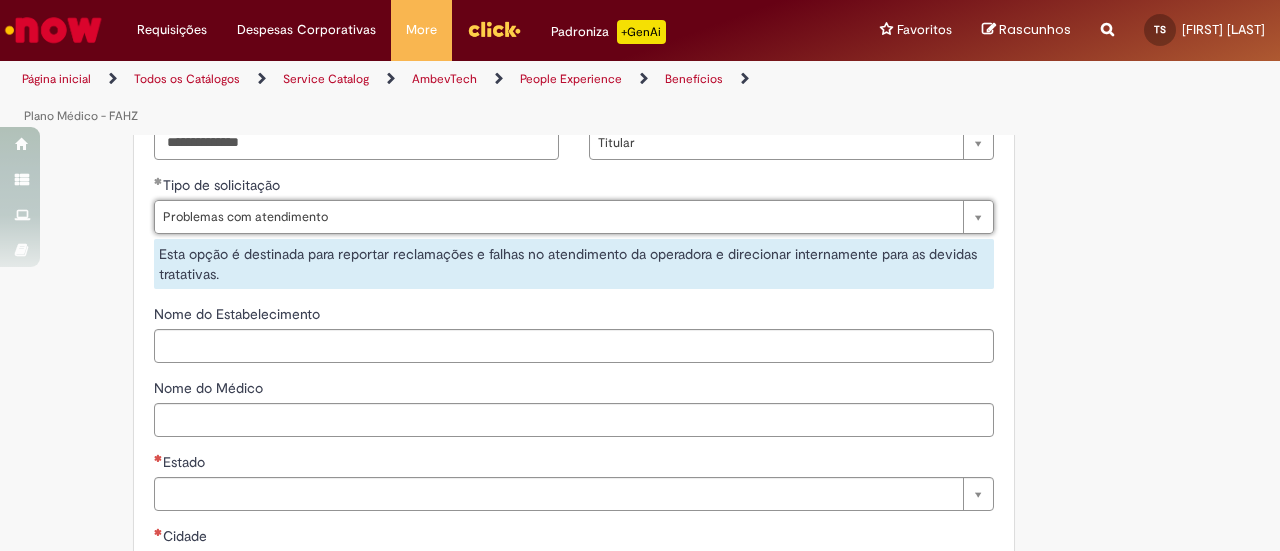 scroll, scrollTop: 1318, scrollLeft: 0, axis: vertical 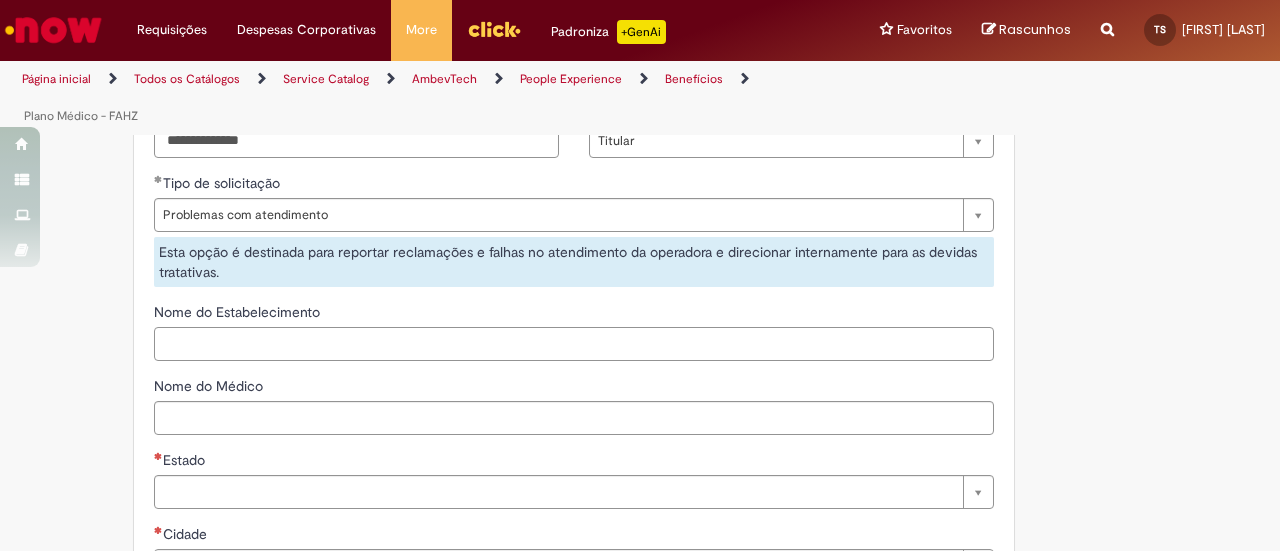 click on "Nome do Estabelecimento" at bounding box center [574, 344] 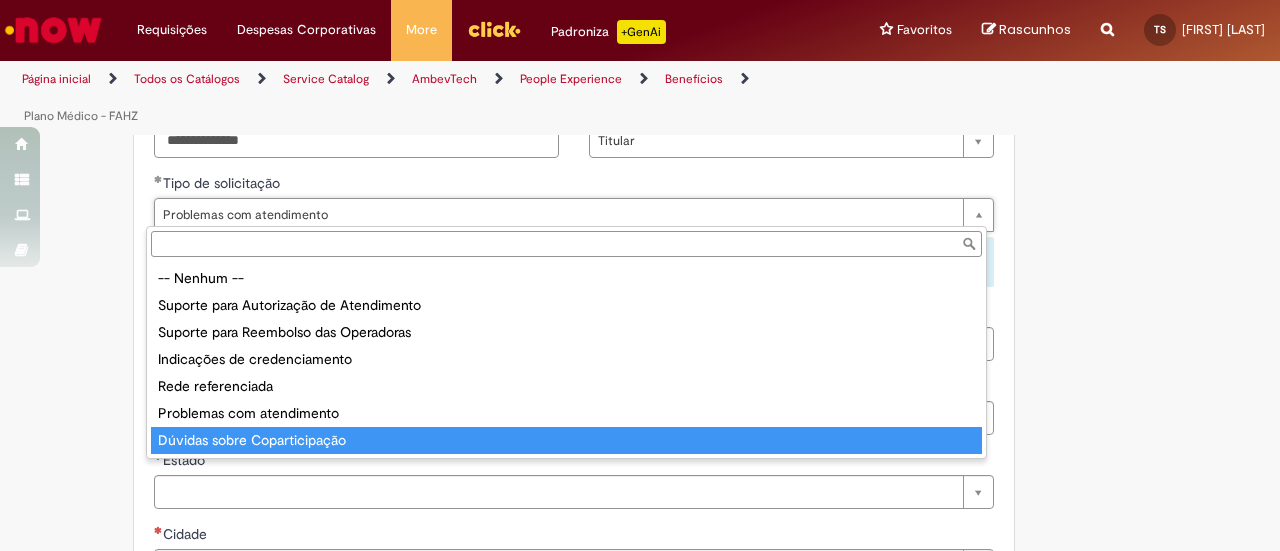 type on "**********" 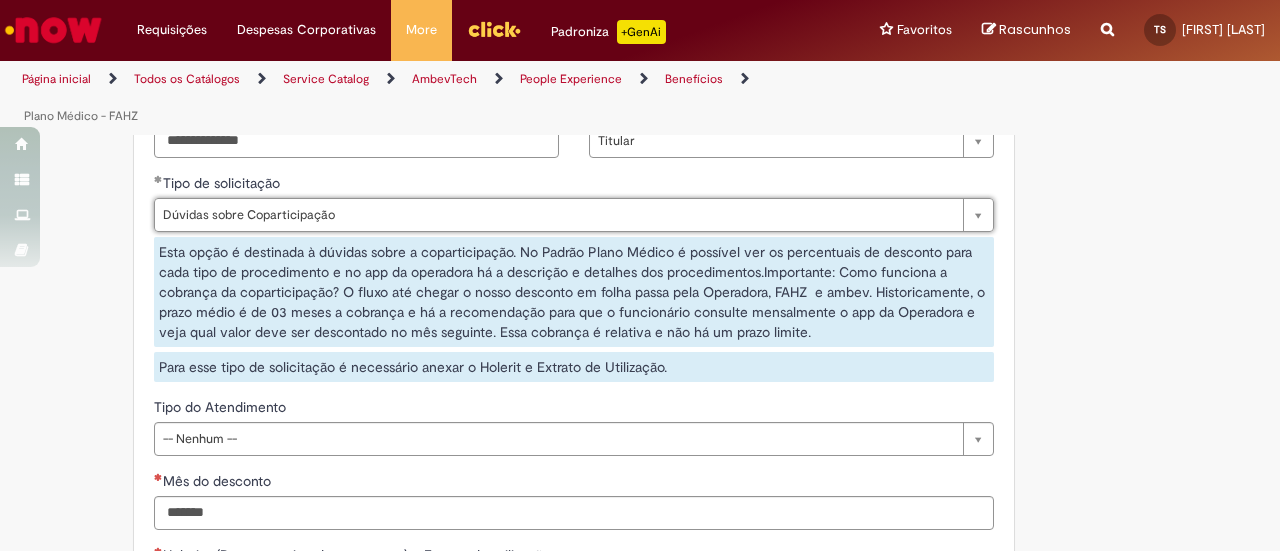 scroll, scrollTop: 0, scrollLeft: 177, axis: horizontal 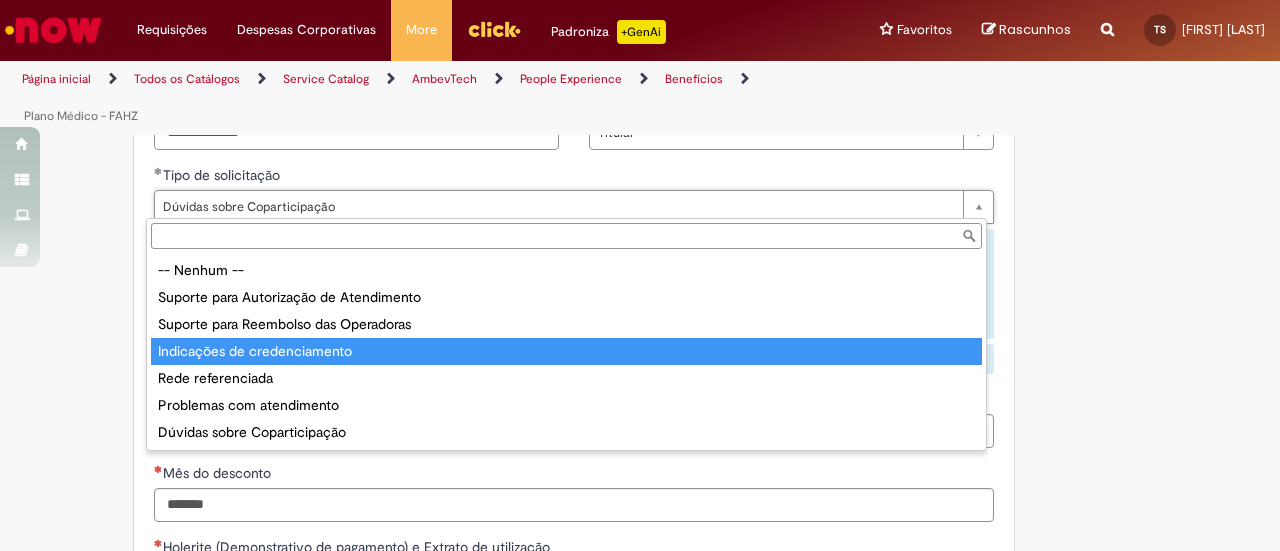 type on "**********" 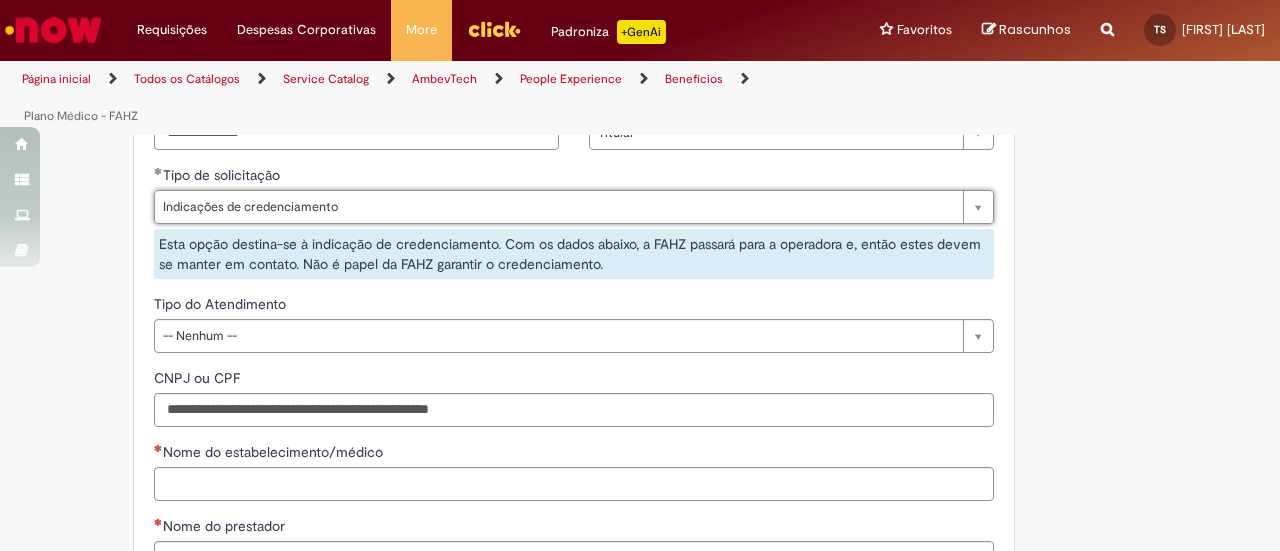 scroll, scrollTop: 0, scrollLeft: 188, axis: horizontal 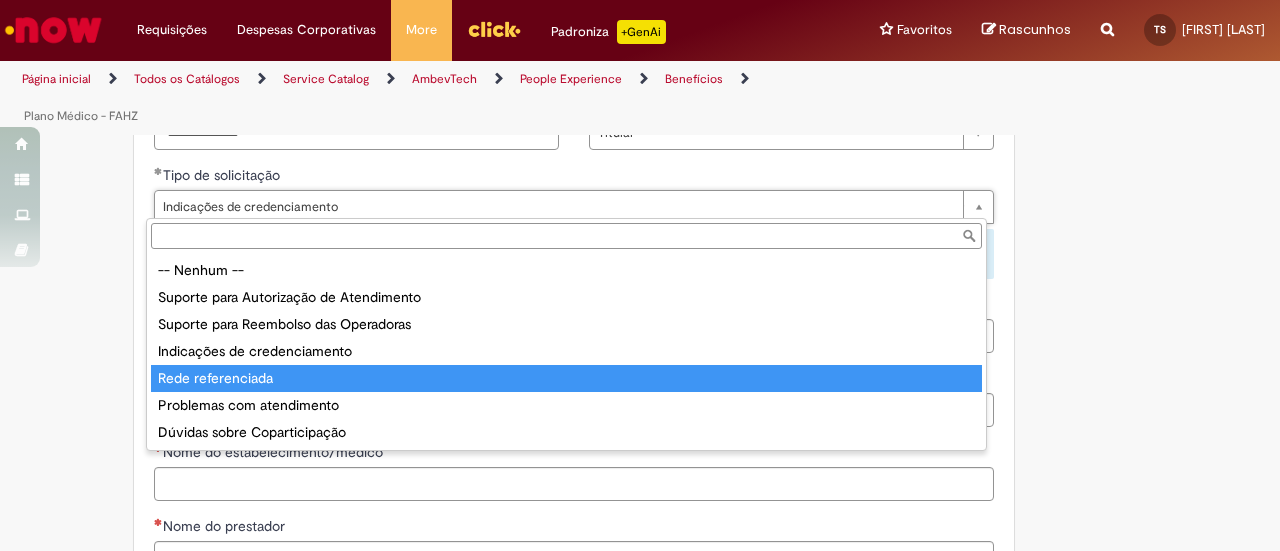 type on "**********" 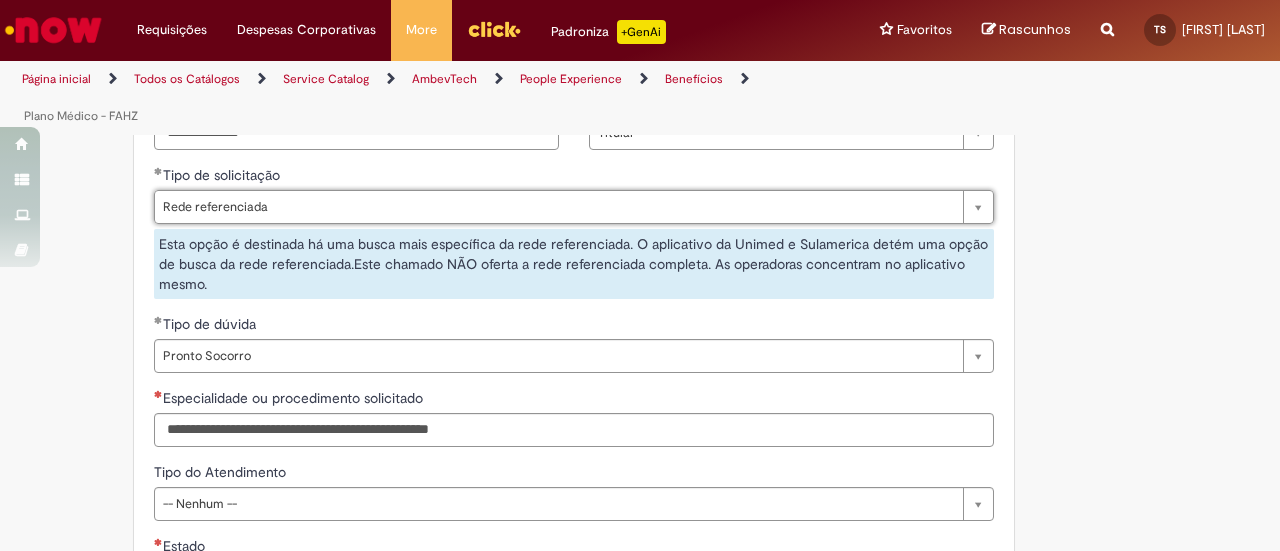 scroll, scrollTop: 0, scrollLeft: 112, axis: horizontal 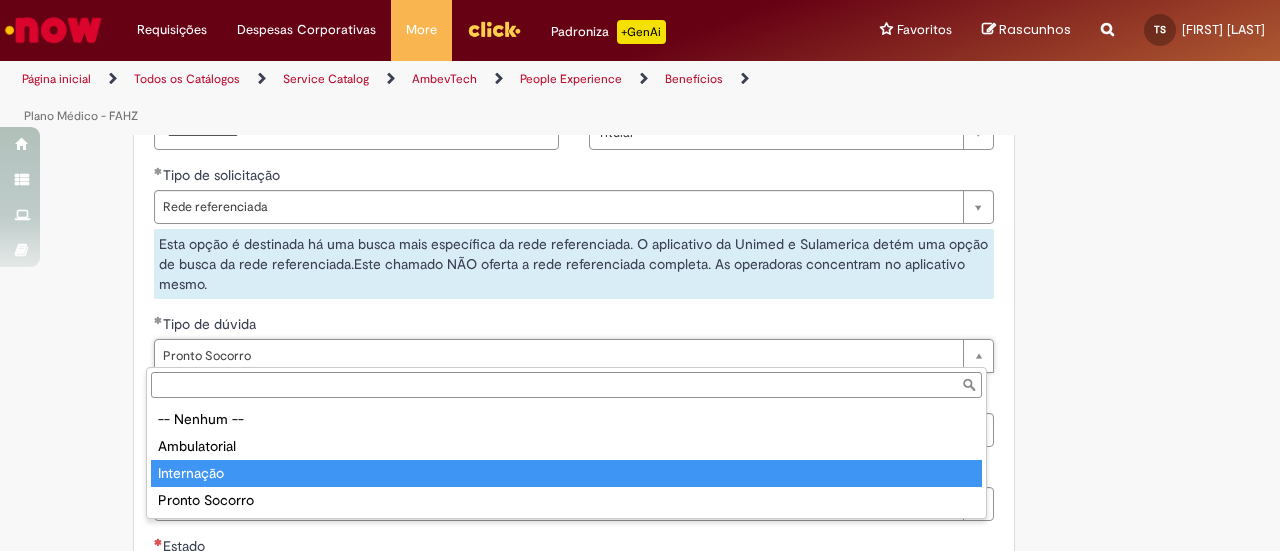 type on "**********" 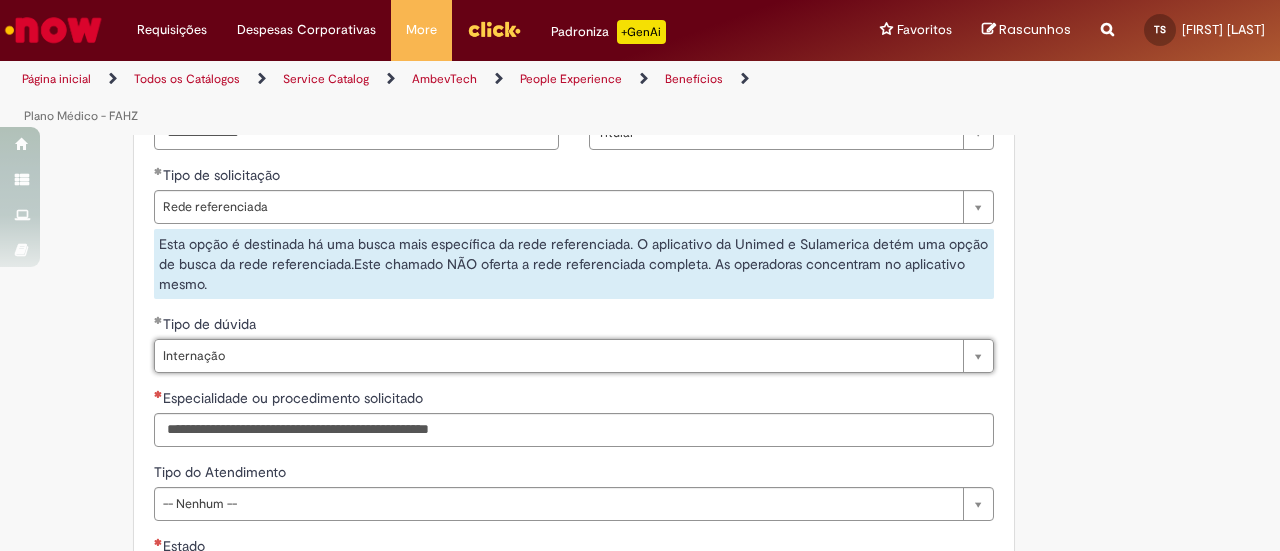 scroll, scrollTop: 0, scrollLeft: 65, axis: horizontal 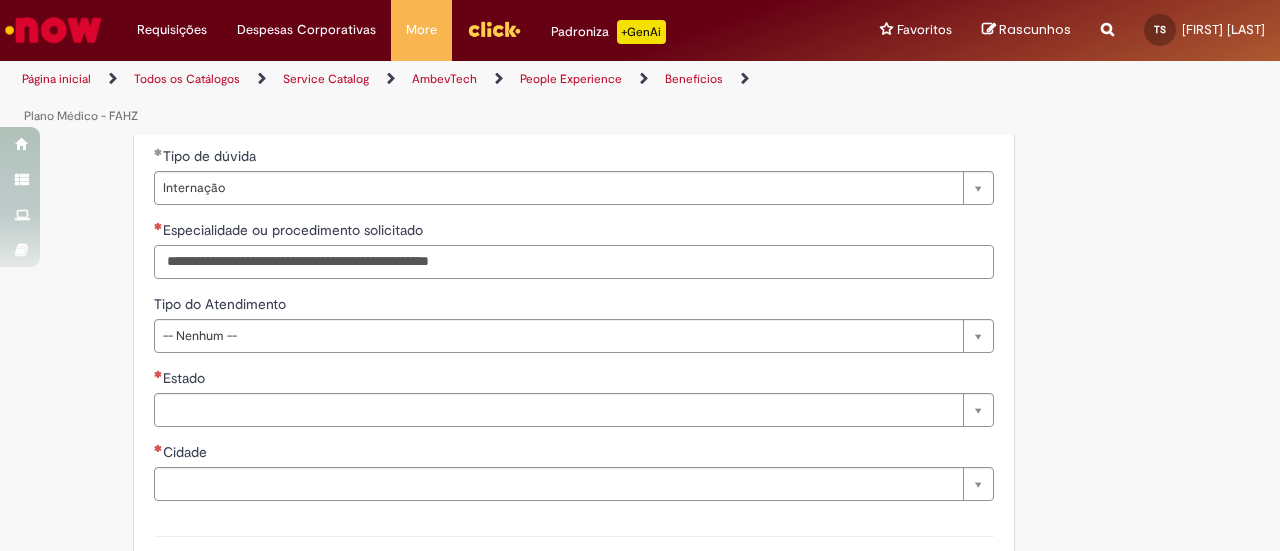 click on "Especialidade ou procedimento solicitado" at bounding box center (574, 262) 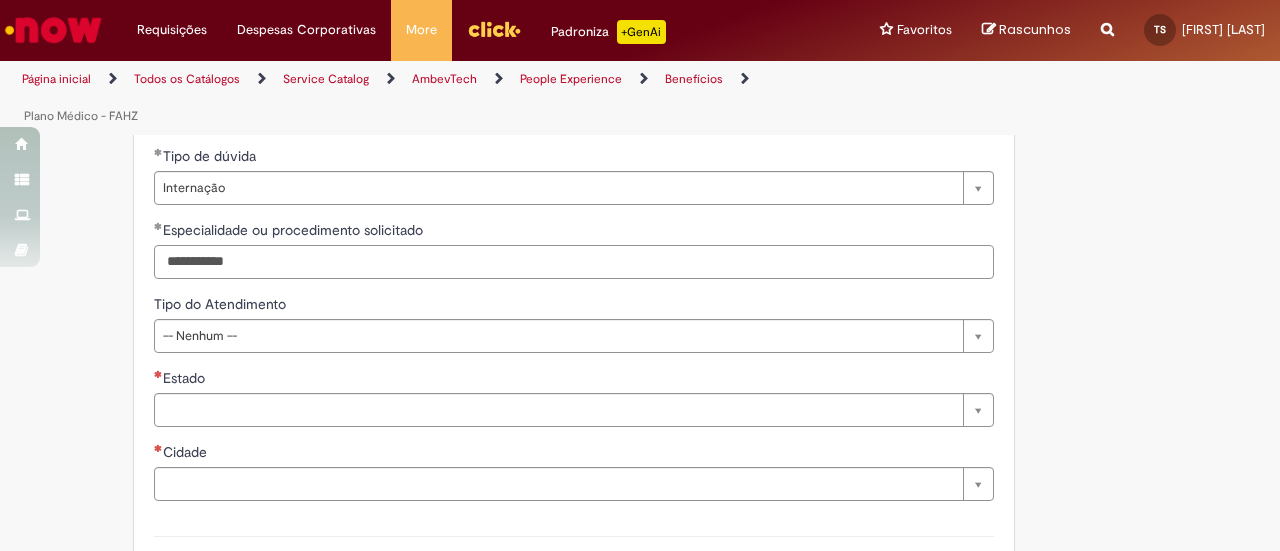 type on "**********" 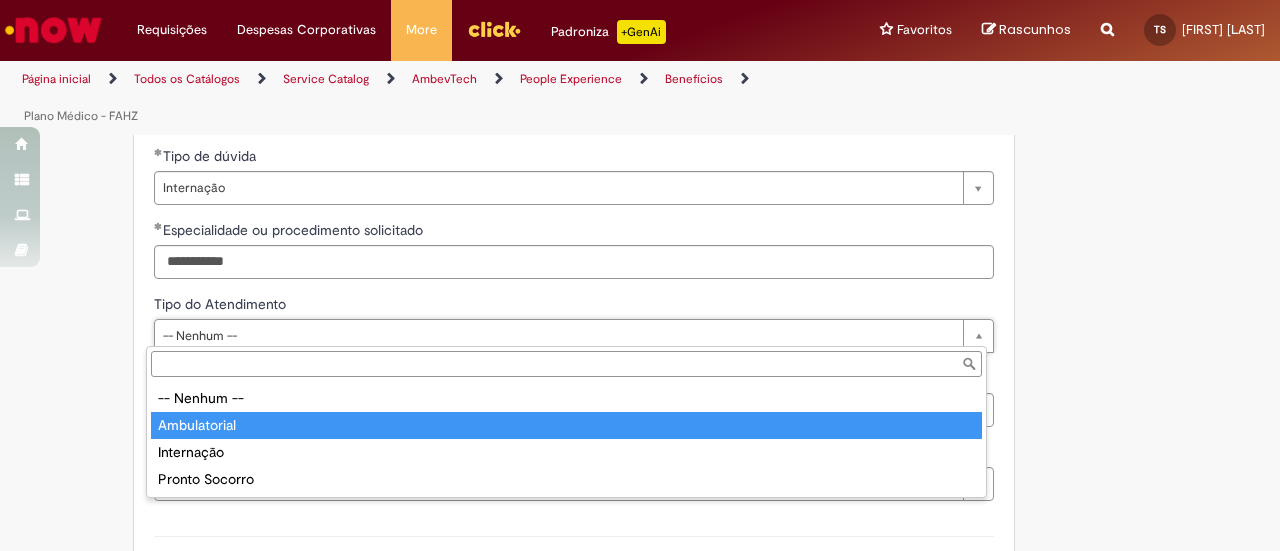 type on "**********" 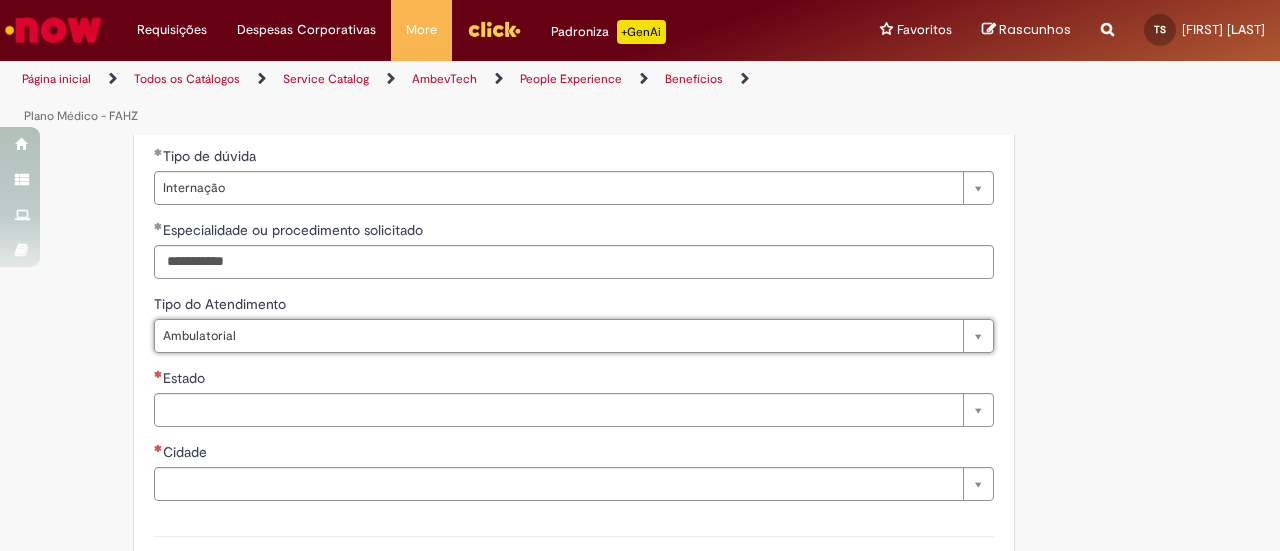 click on "Estado" at bounding box center [574, 380] 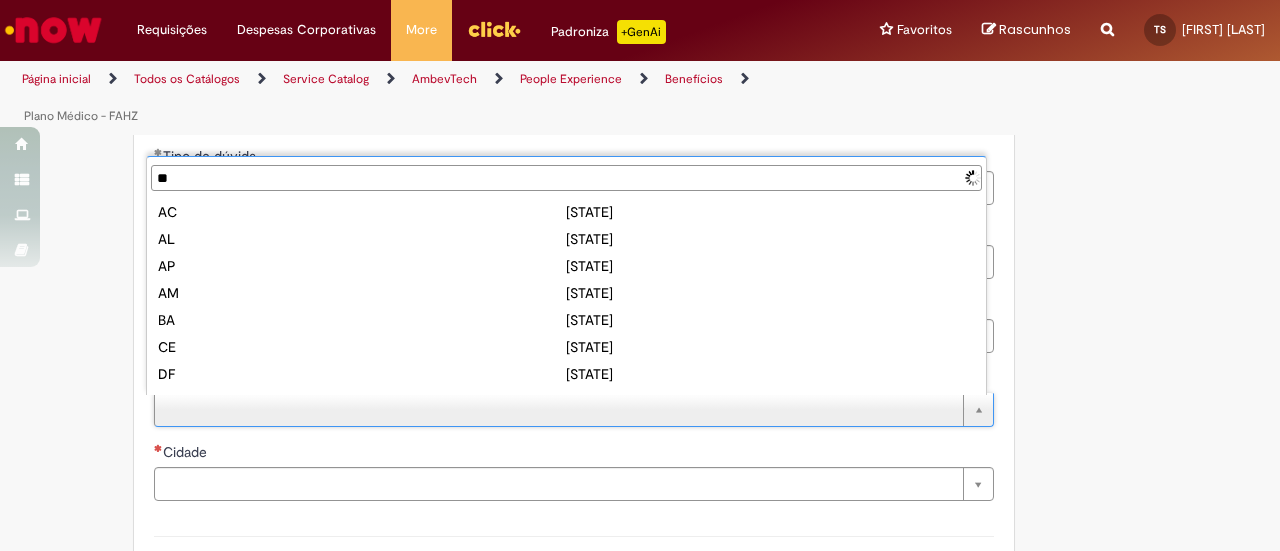type on "***" 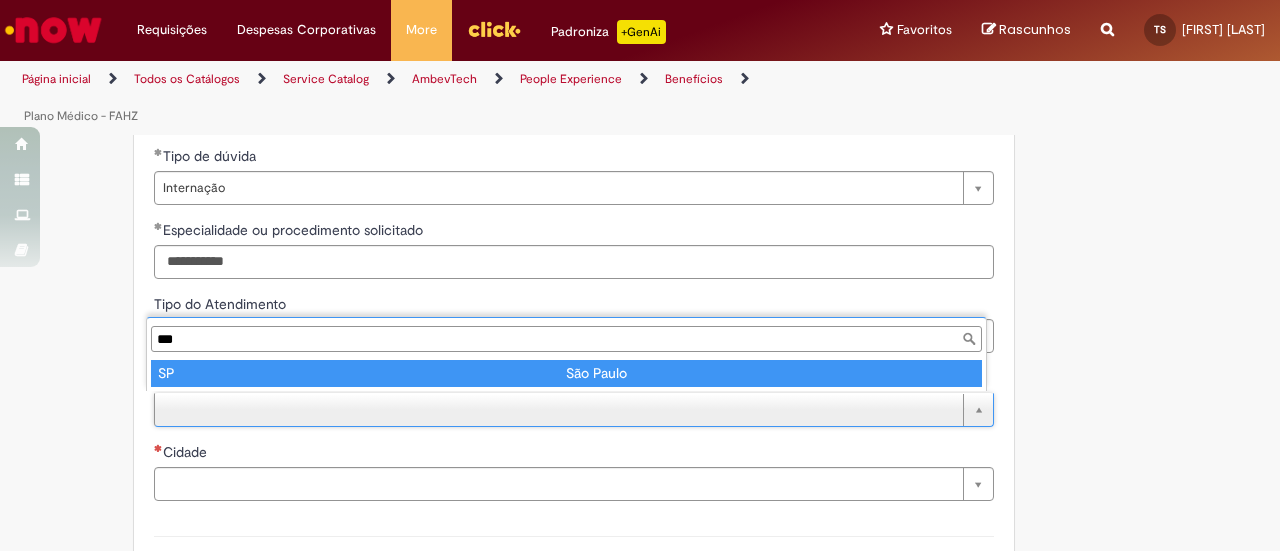 type on "**" 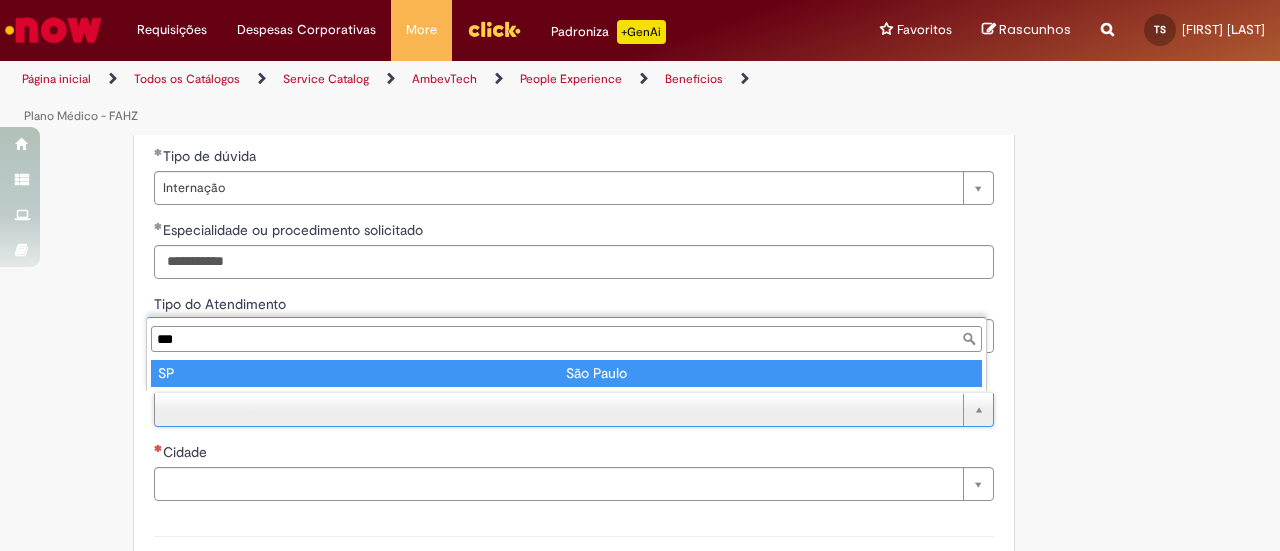 type on "**********" 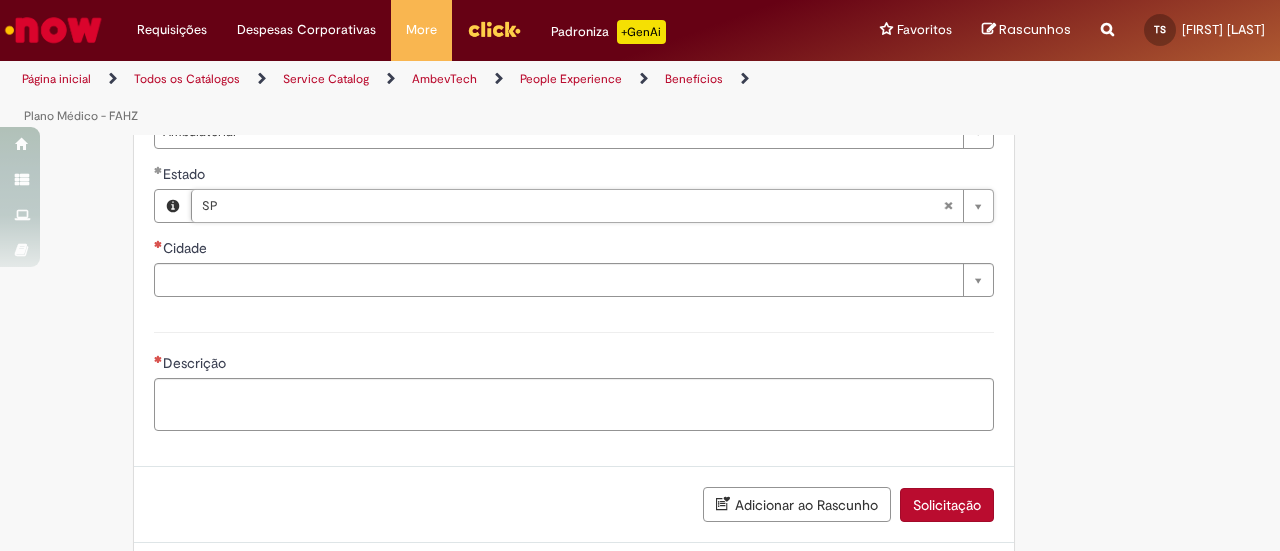 scroll, scrollTop: 1698, scrollLeft: 0, axis: vertical 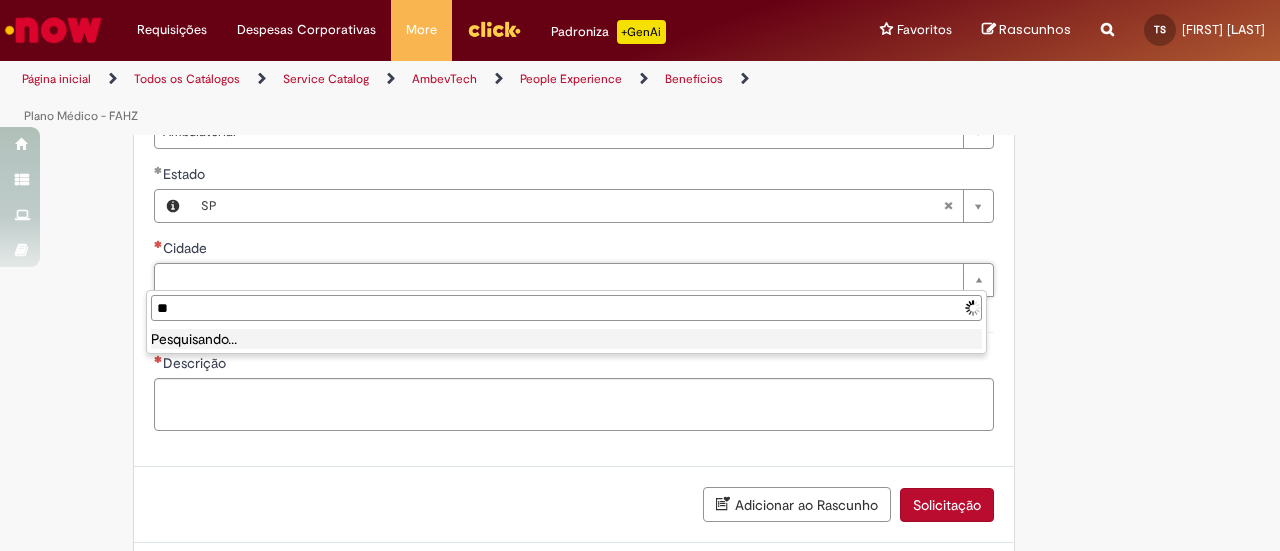 type on "***" 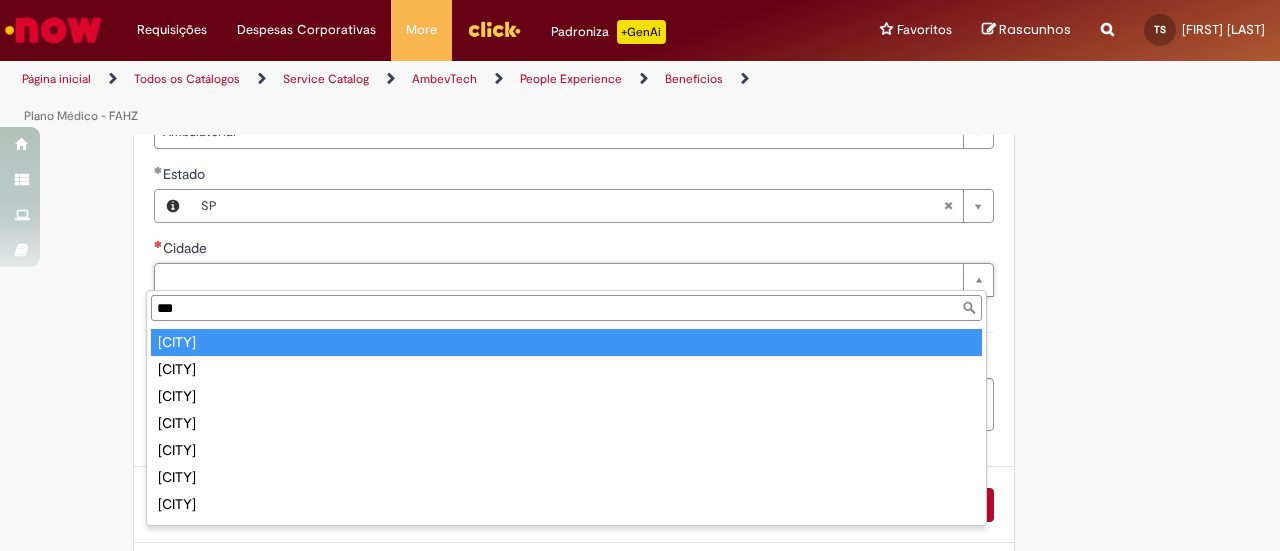 type on "*******" 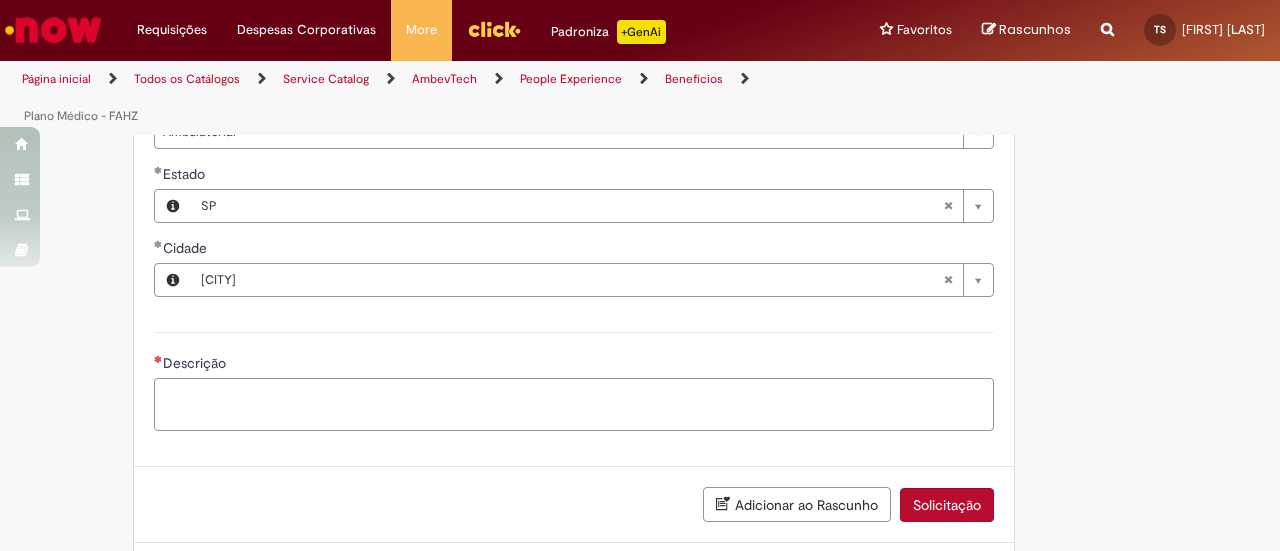 click on "Descrição" at bounding box center (574, 404) 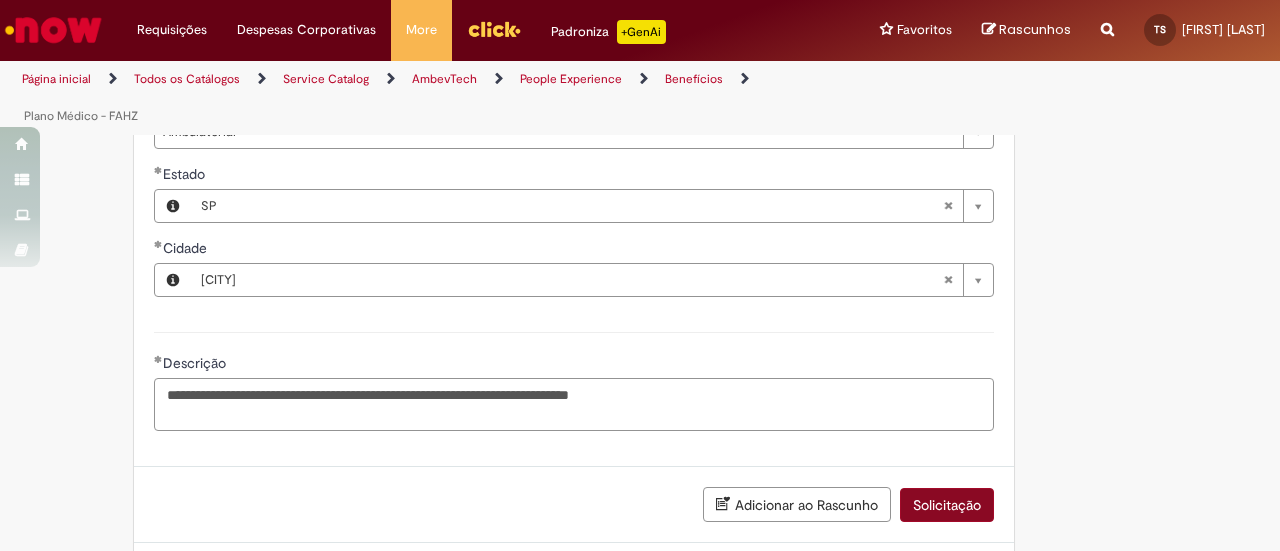 type on "**********" 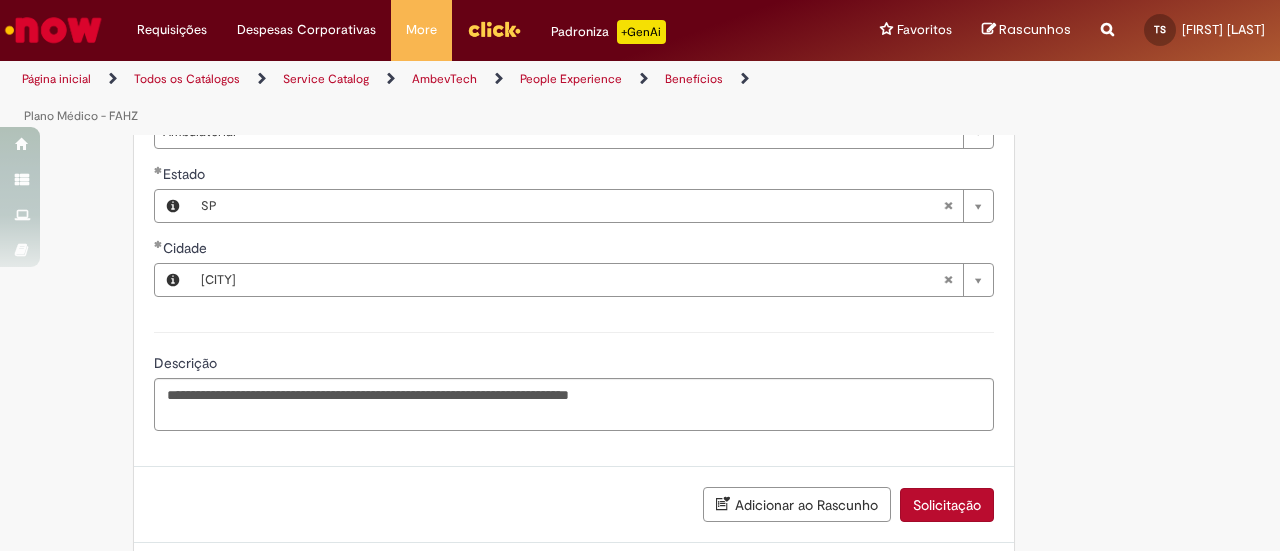 click on "Solicitação" at bounding box center (947, 505) 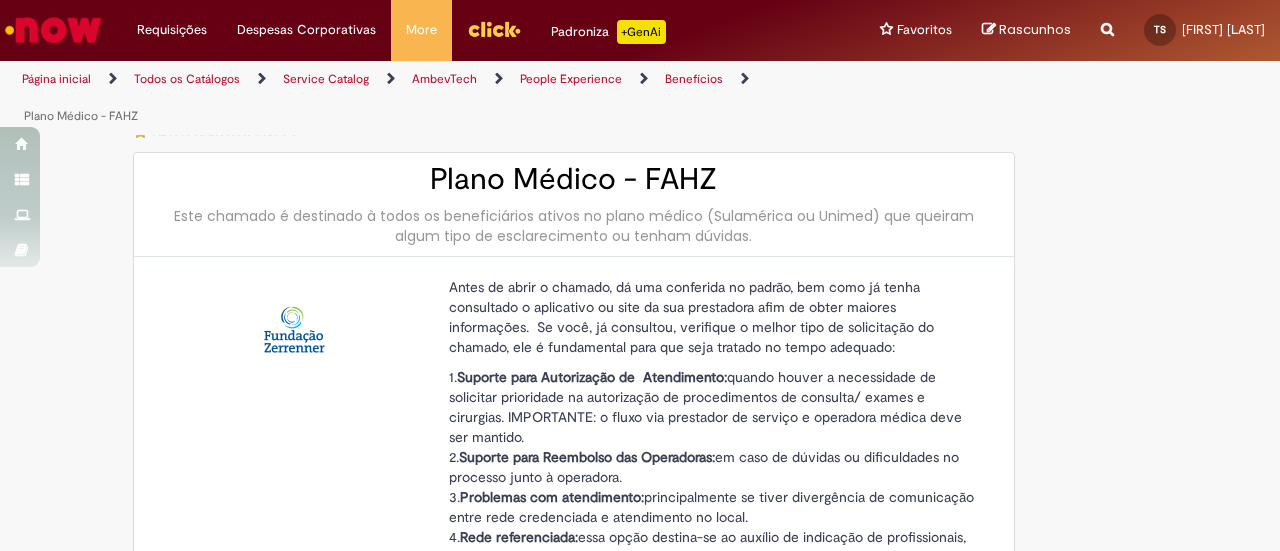 scroll, scrollTop: 6, scrollLeft: 0, axis: vertical 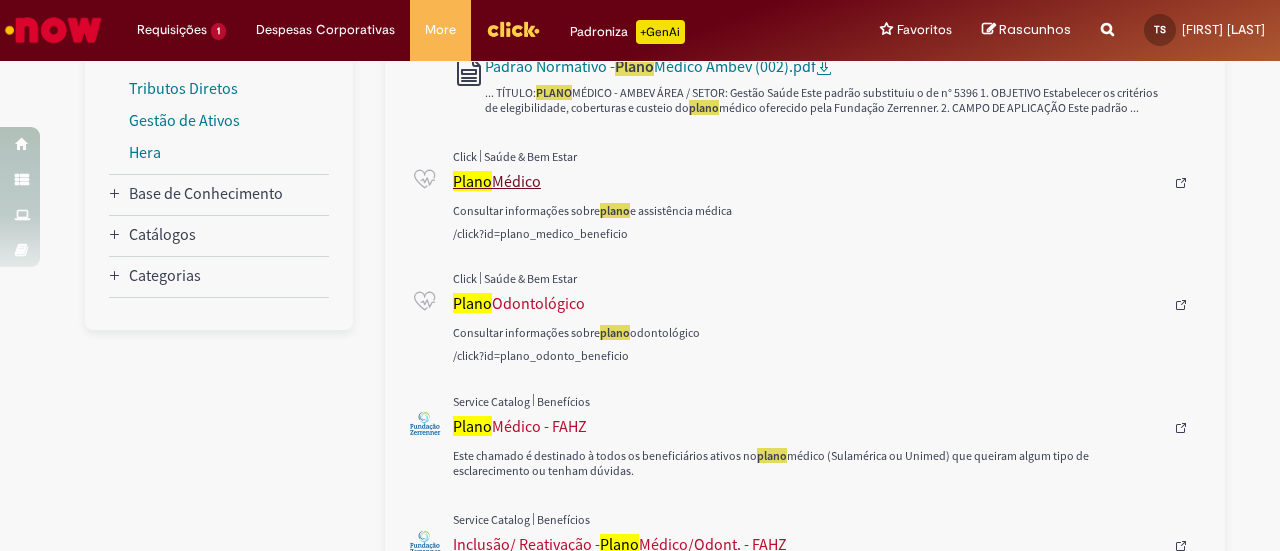 click on "Plano  Médico" at bounding box center (808, 181) 